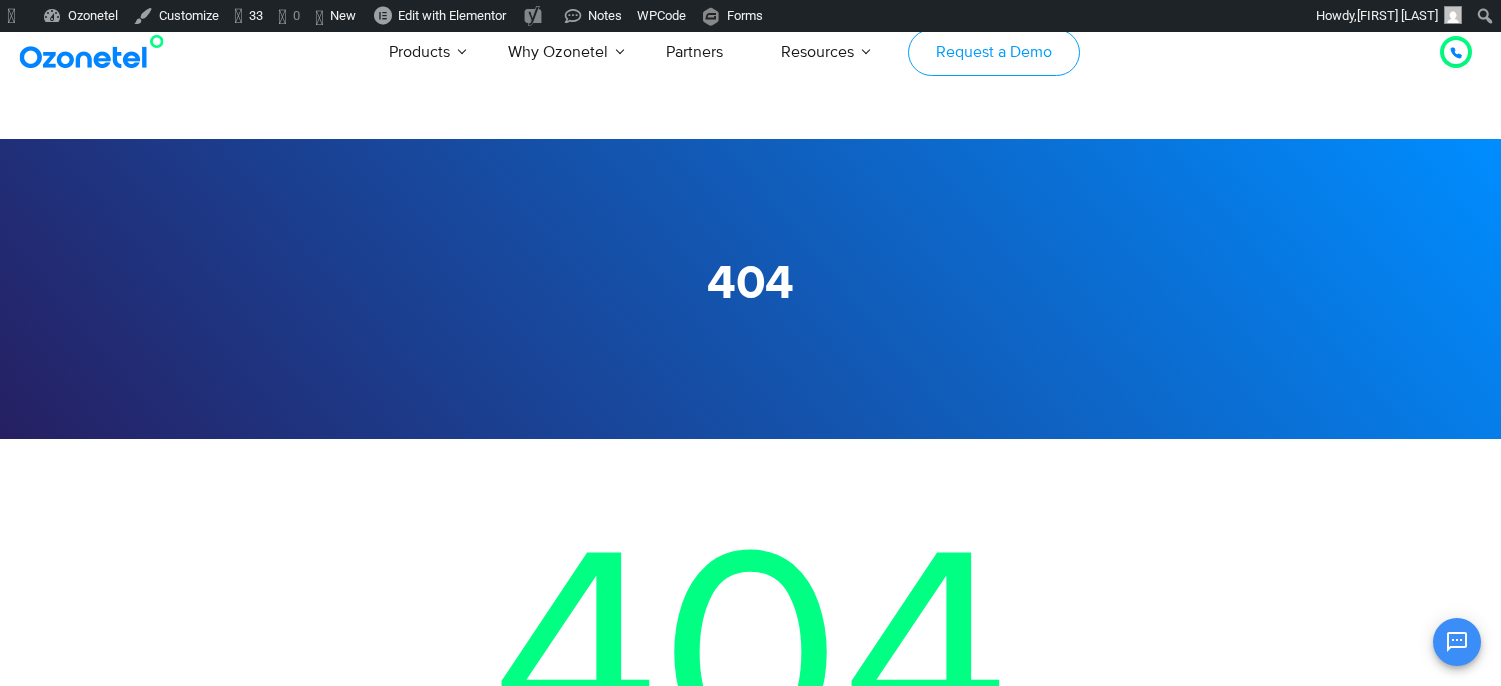 scroll, scrollTop: 0, scrollLeft: 0, axis: both 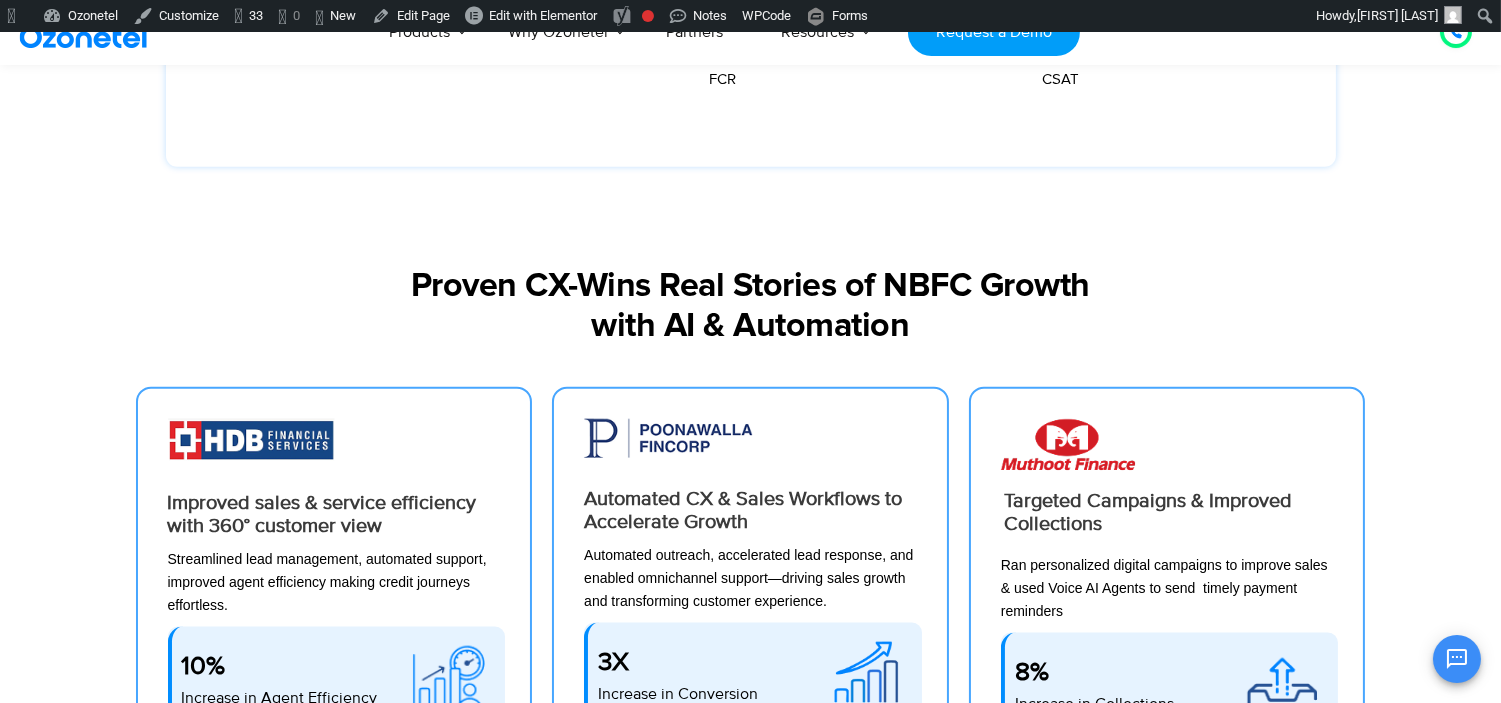 click on "Proven CX-Wins Real Stories of NBFC Growth  with AI & Automation" at bounding box center [751, 307] 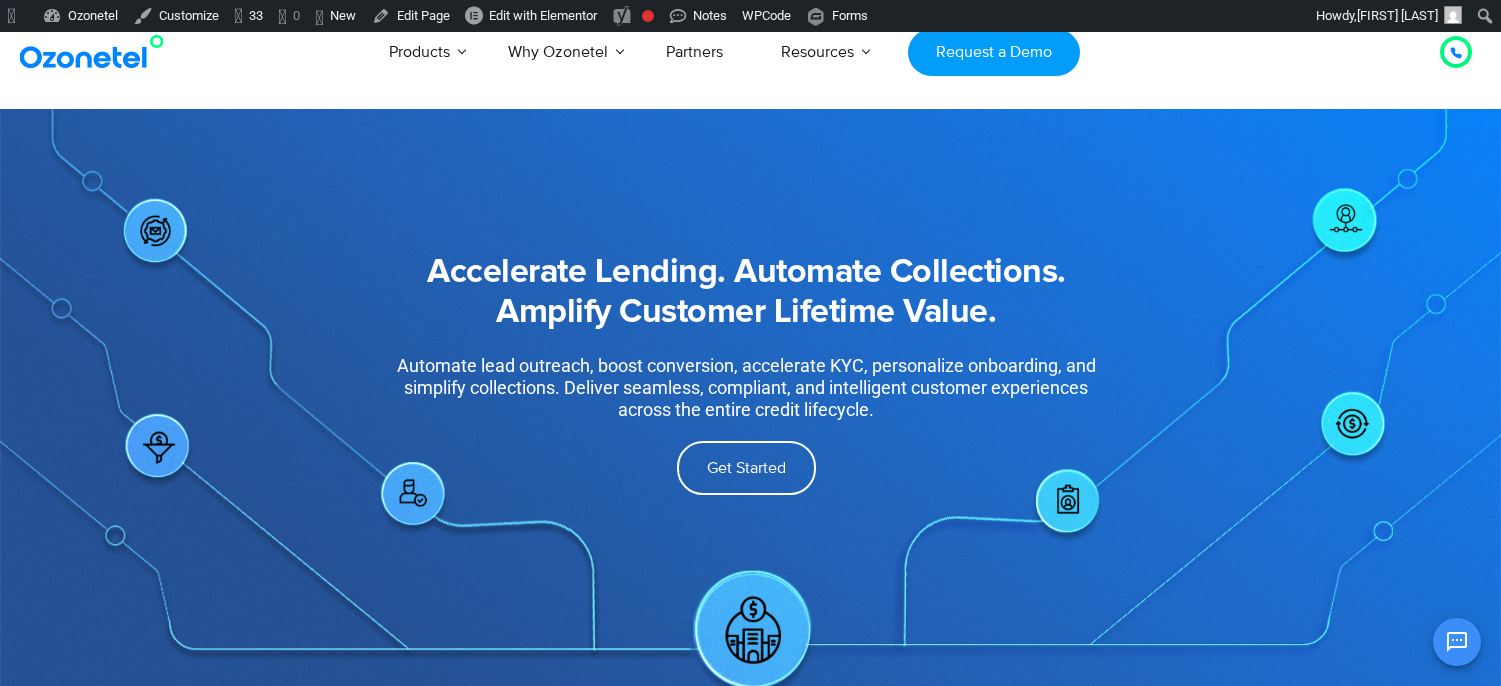 scroll, scrollTop: 0, scrollLeft: 0, axis: both 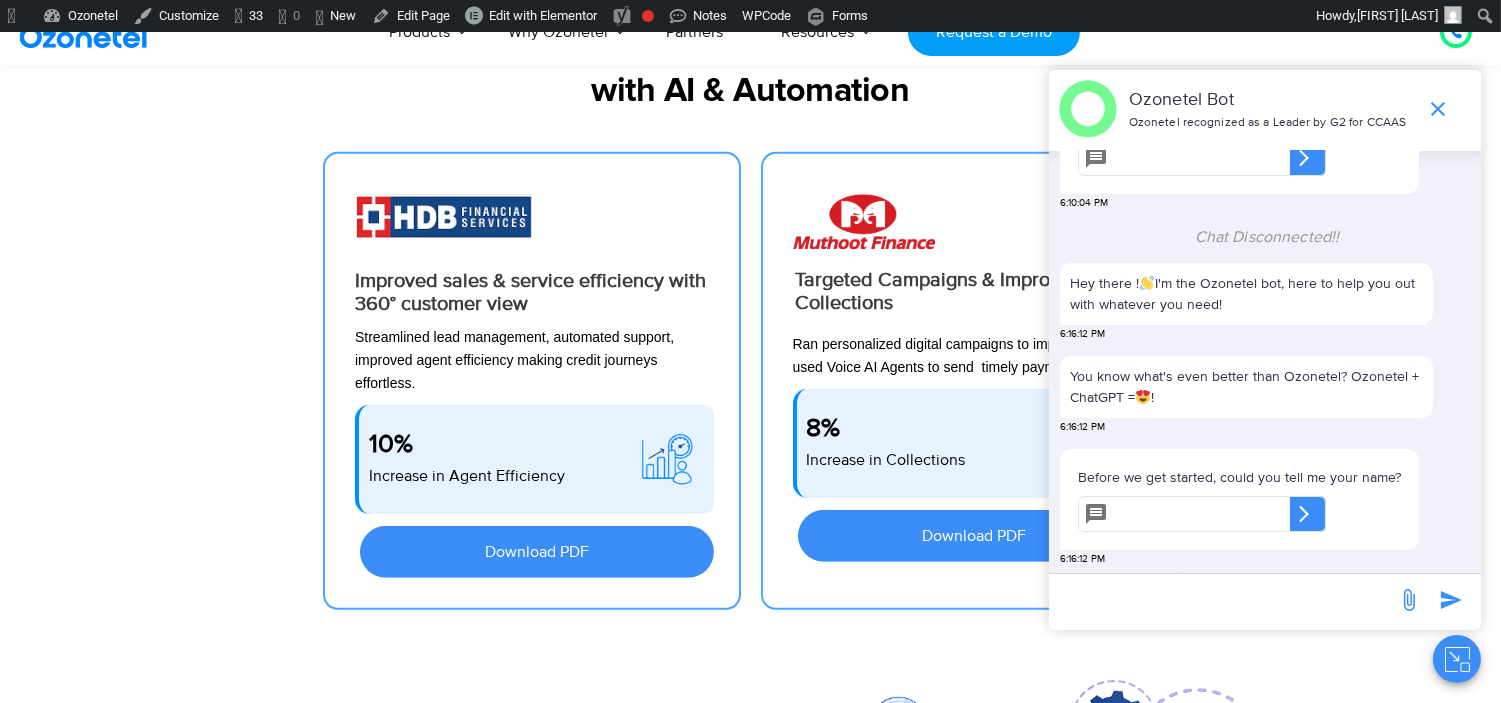 click 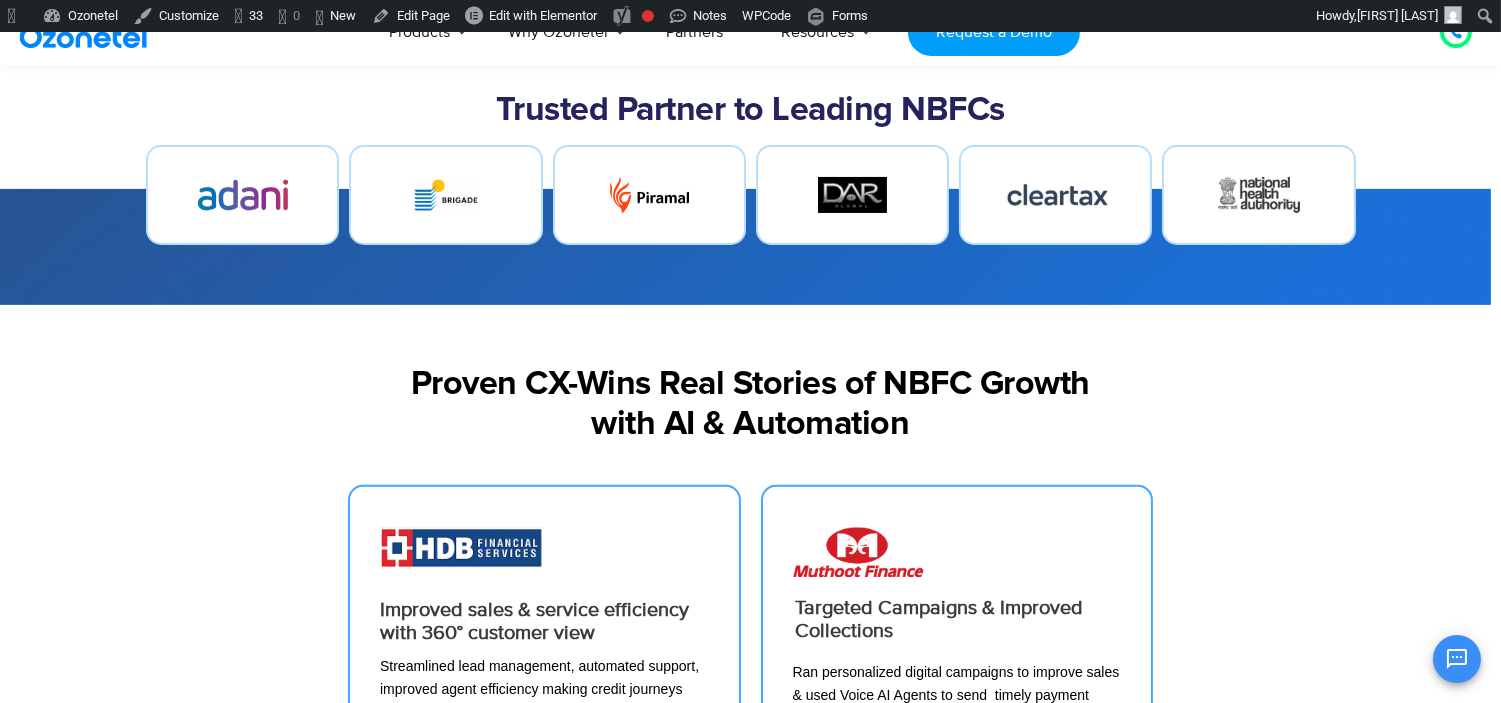 scroll, scrollTop: 1333, scrollLeft: 0, axis: vertical 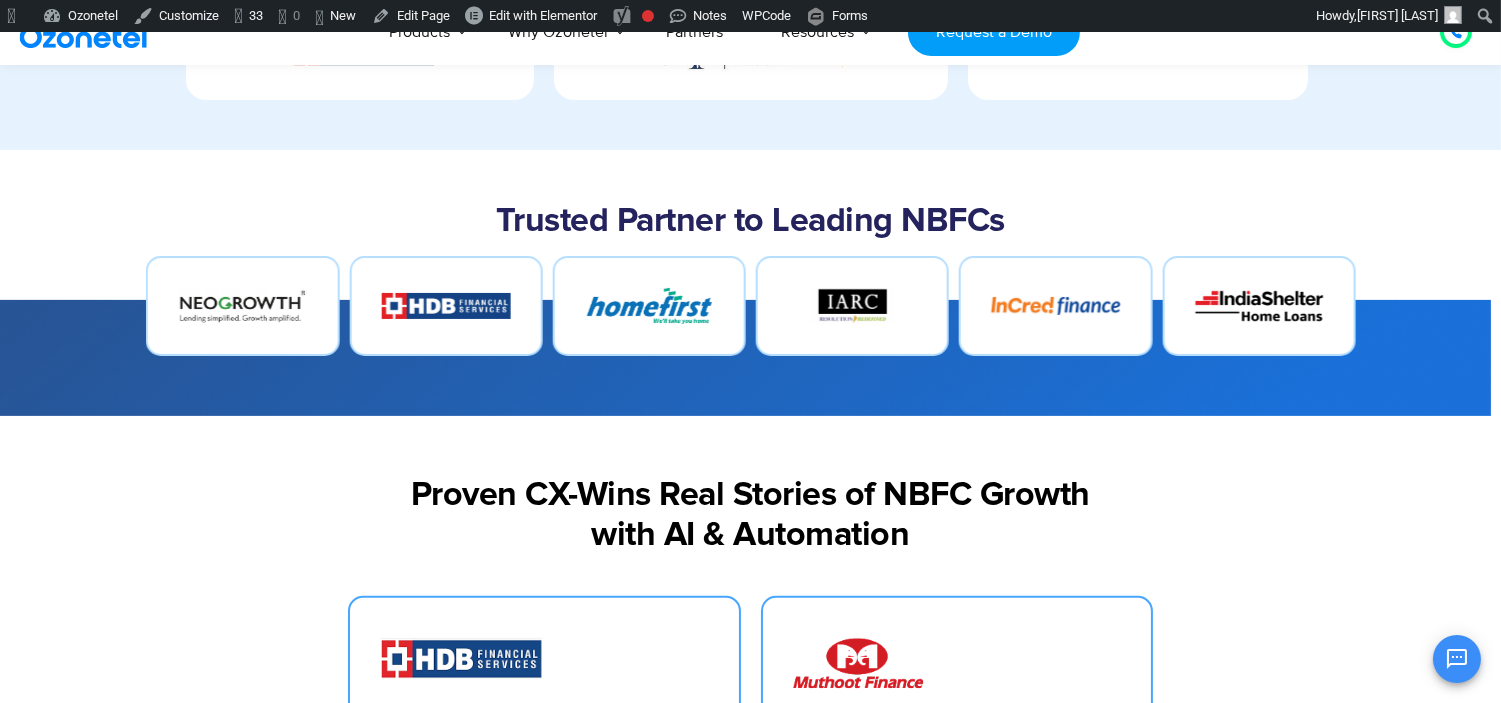 drag, startPoint x: 1284, startPoint y: 336, endPoint x: 776, endPoint y: 331, distance: 508.0246 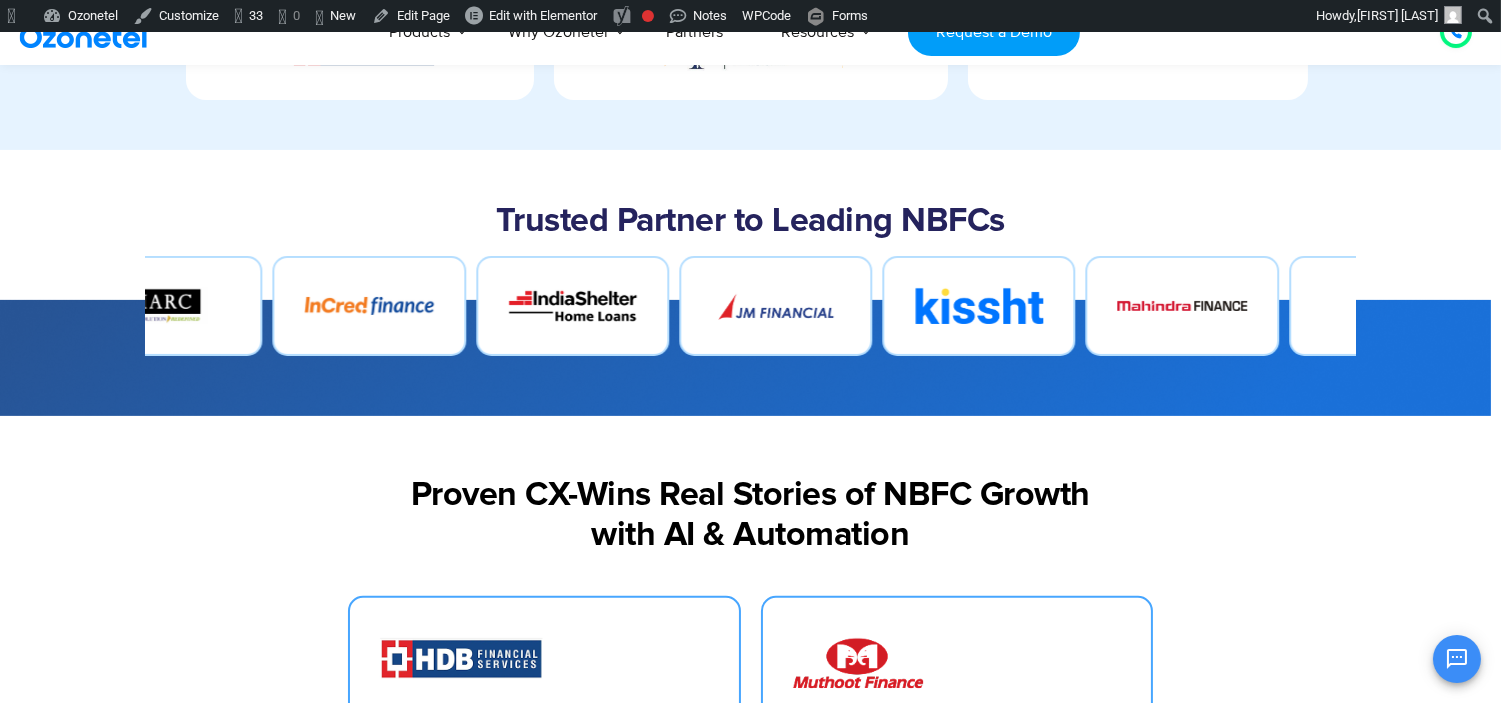 drag, startPoint x: 1001, startPoint y: 318, endPoint x: 794, endPoint y: 334, distance: 207.61743 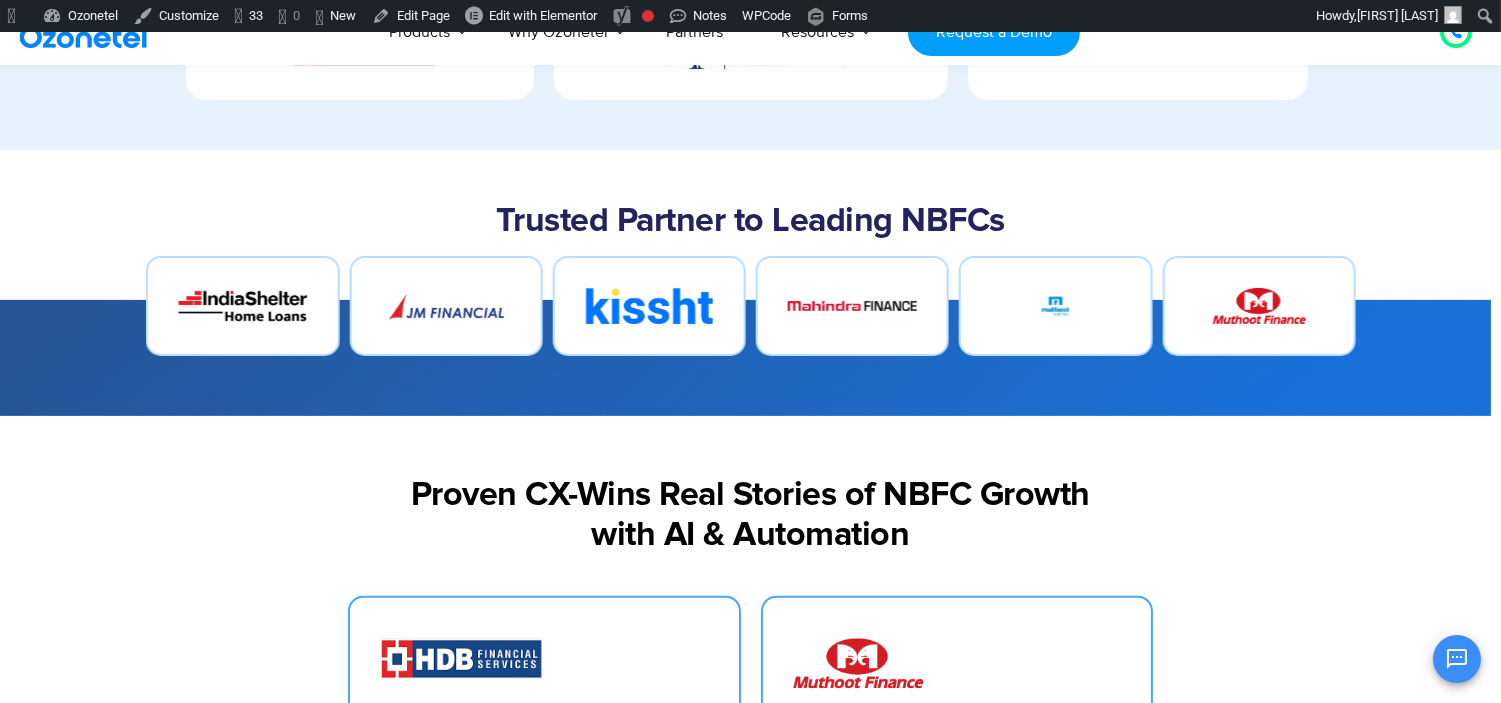 drag, startPoint x: 874, startPoint y: 330, endPoint x: 414, endPoint y: 330, distance: 460 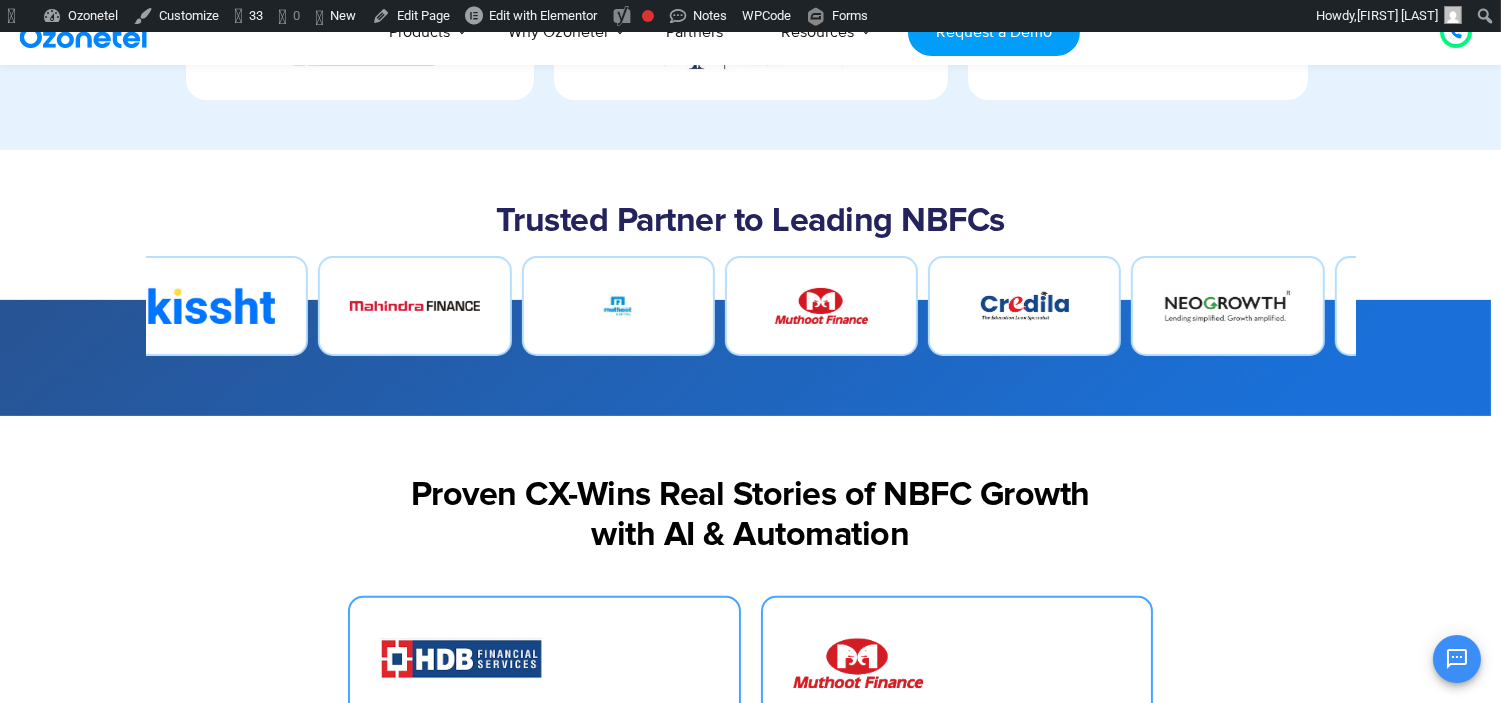 drag, startPoint x: 986, startPoint y: 340, endPoint x: 671, endPoint y: 333, distance: 315.07776 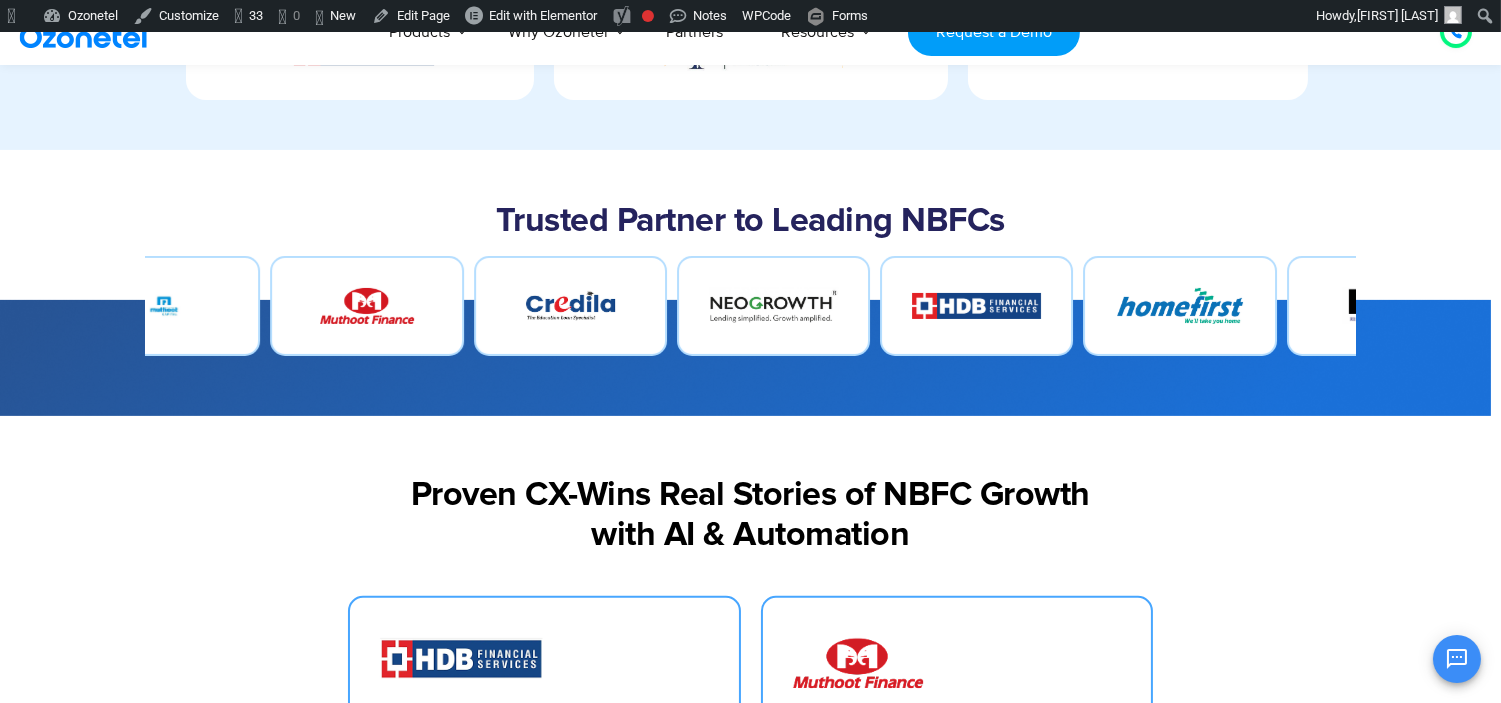 drag, startPoint x: 826, startPoint y: 328, endPoint x: 521, endPoint y: 324, distance: 305.0262 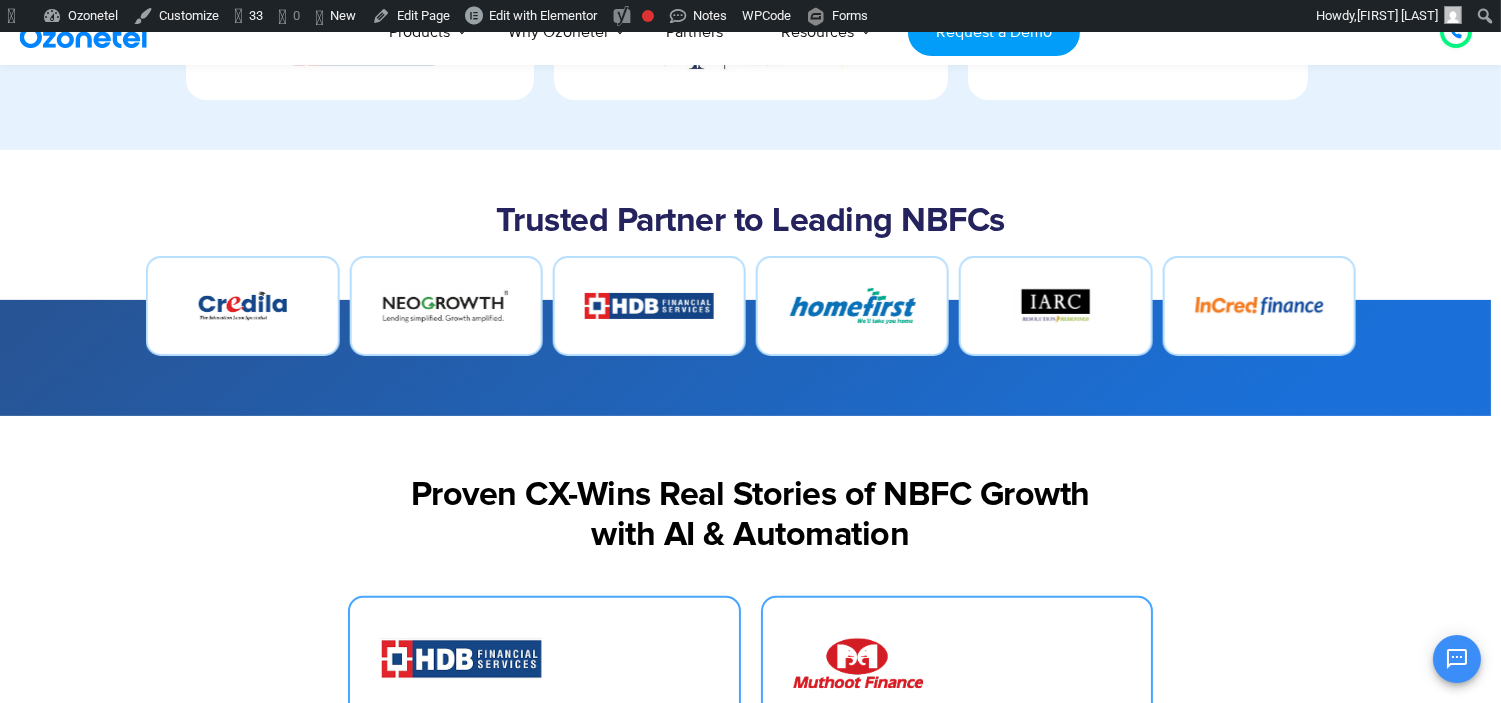drag, startPoint x: 854, startPoint y: 322, endPoint x: 514, endPoint y: 322, distance: 340 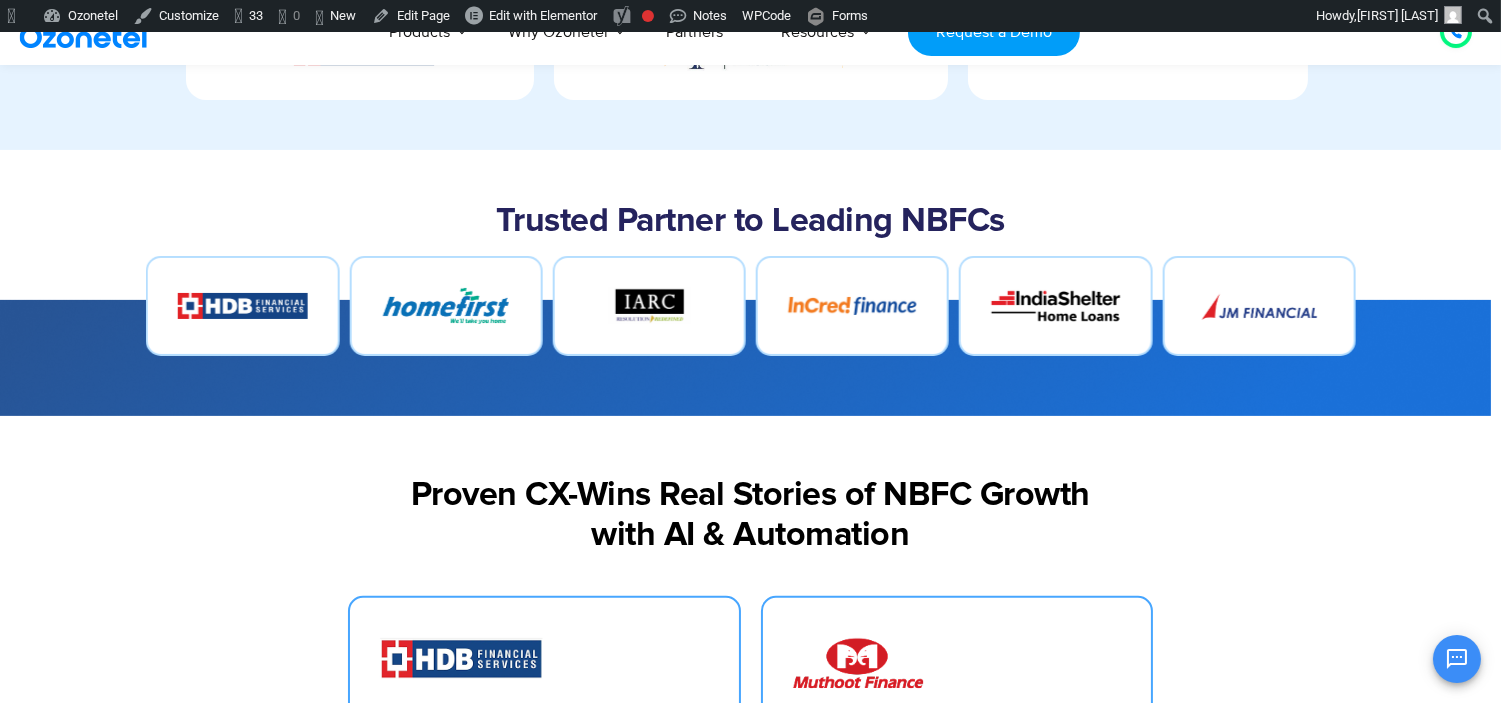 drag, startPoint x: 814, startPoint y: 296, endPoint x: 298, endPoint y: 291, distance: 516.02423 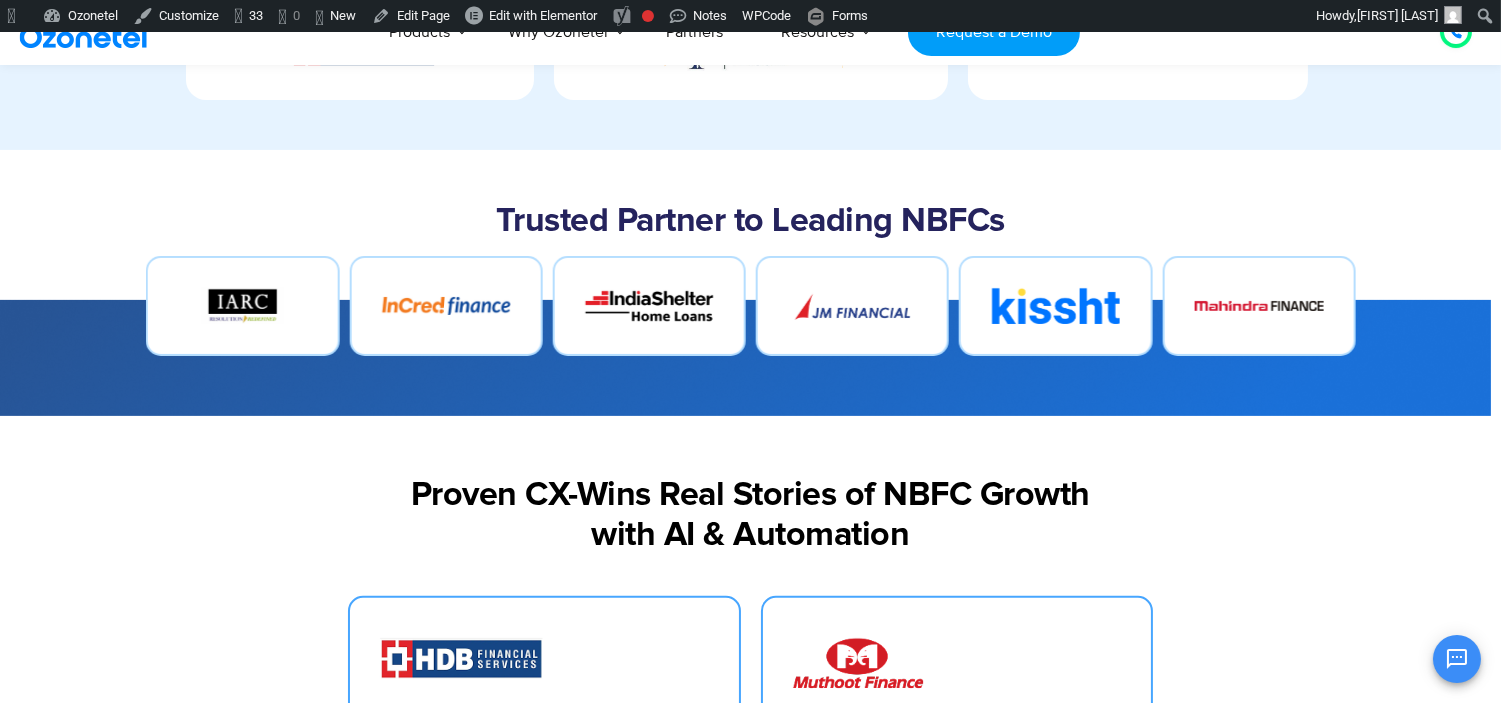 click at bounding box center [751, 306] 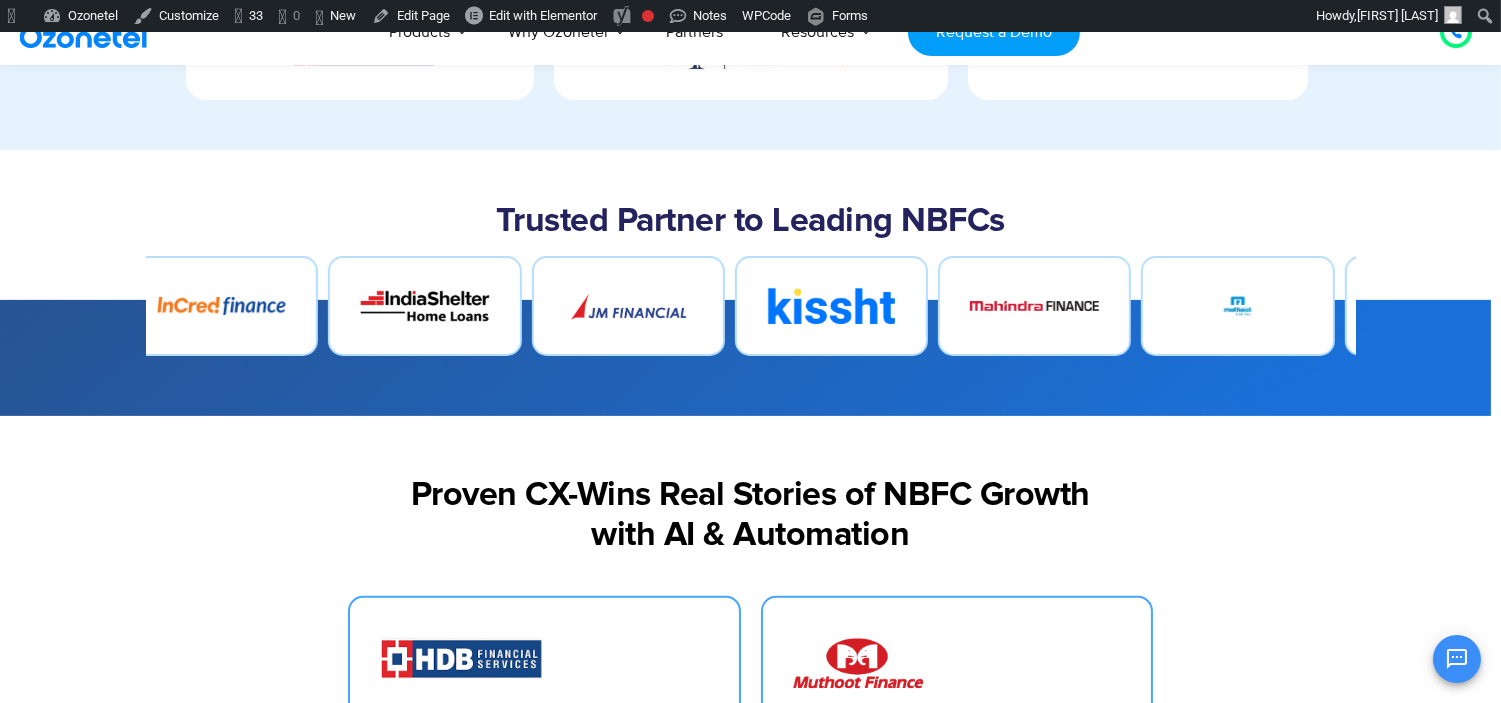 drag, startPoint x: 602, startPoint y: 297, endPoint x: 227, endPoint y: 297, distance: 375 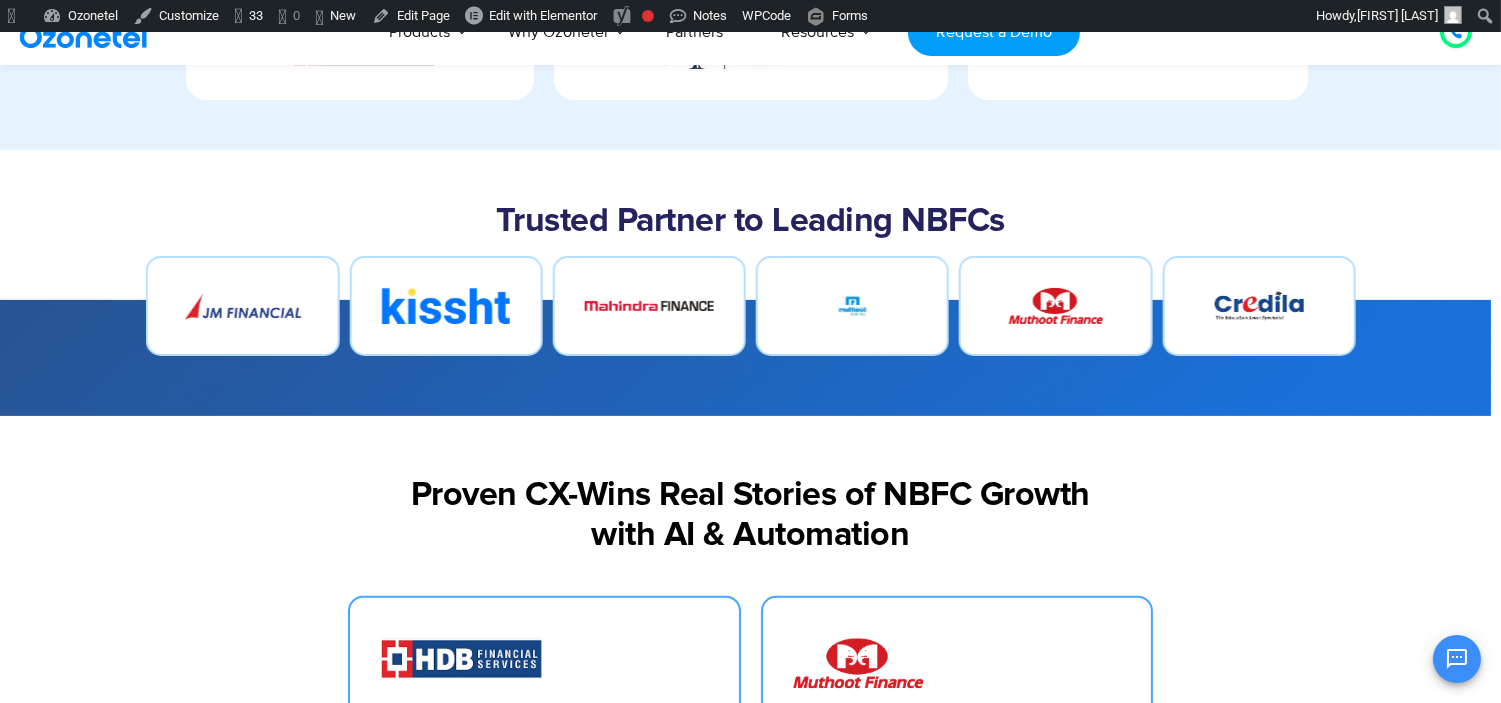 drag, startPoint x: 440, startPoint y: 311, endPoint x: 55, endPoint y: 307, distance: 385.02078 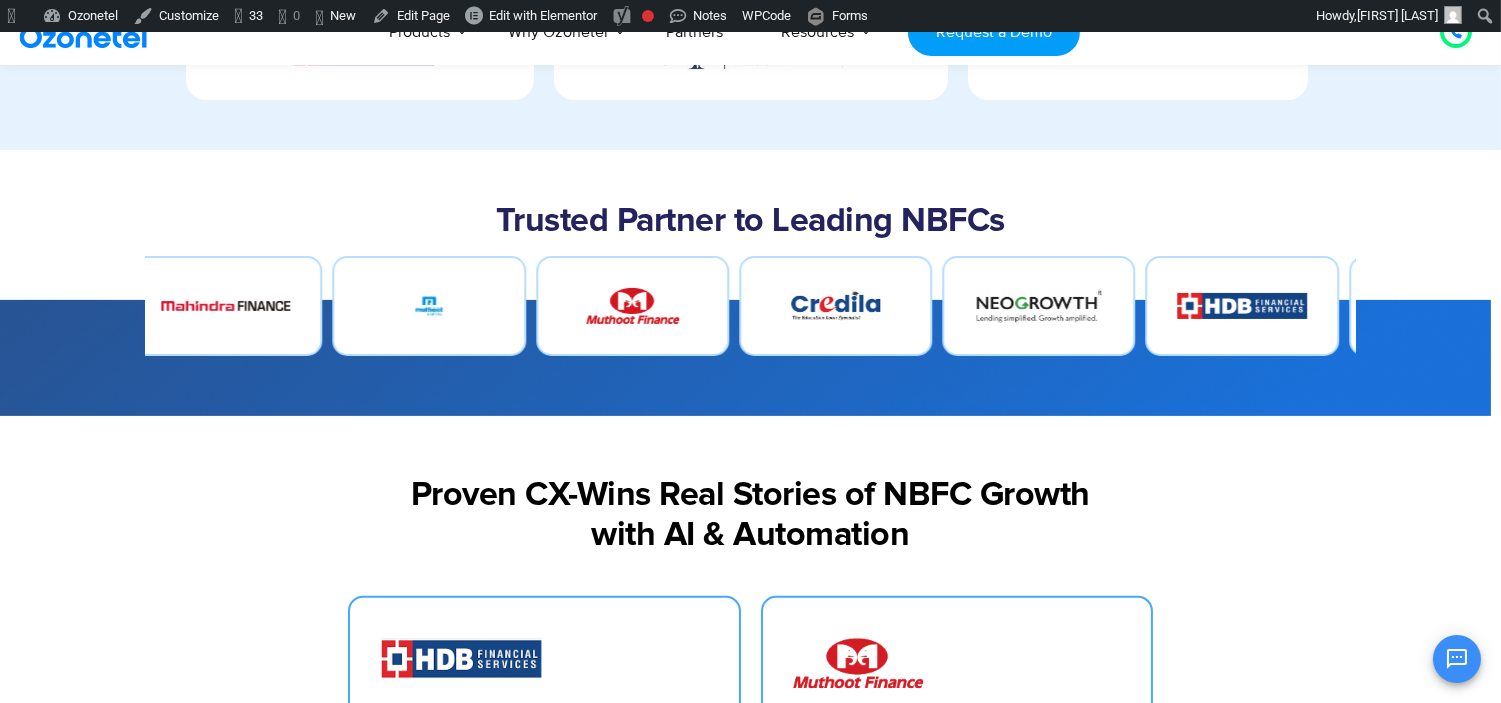 drag, startPoint x: 408, startPoint y: 307, endPoint x: 223, endPoint y: 313, distance: 185.09727 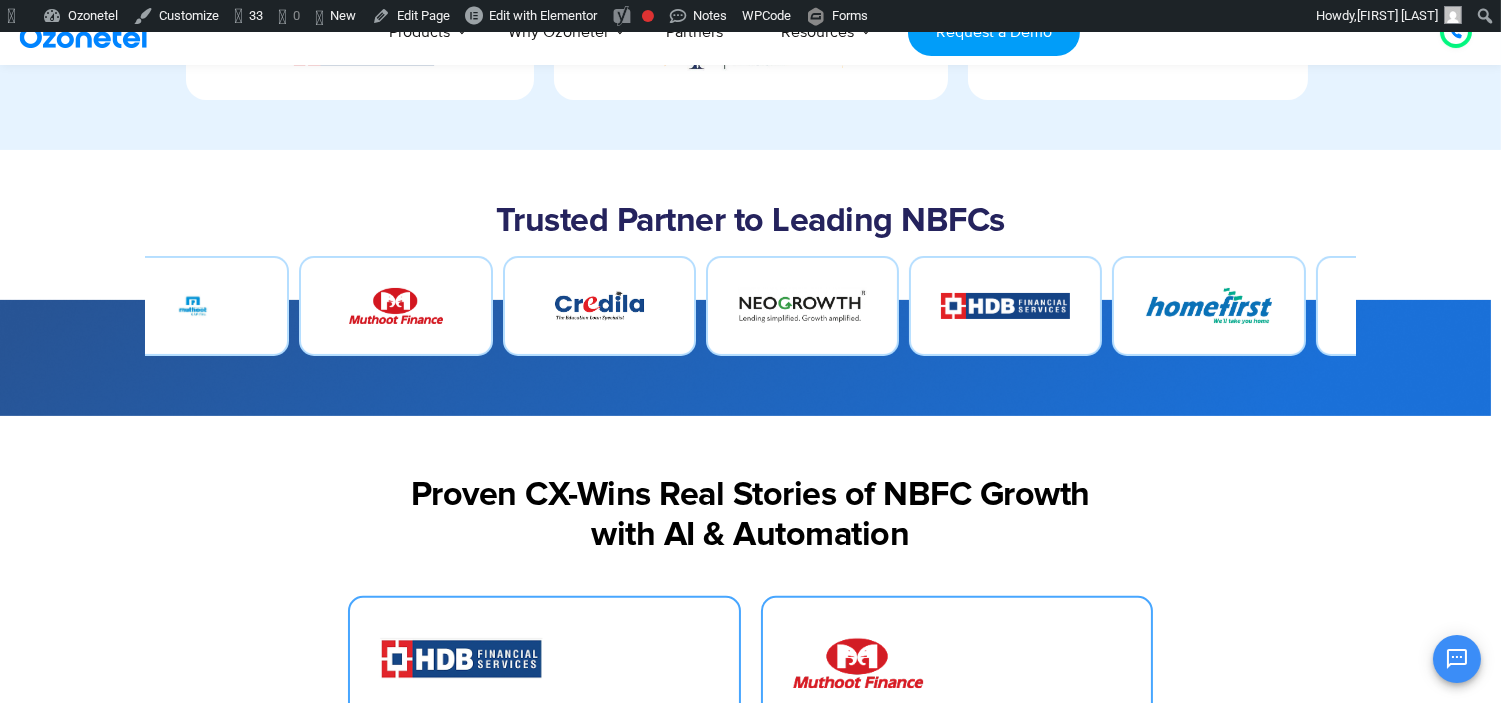 drag, startPoint x: 383, startPoint y: 312, endPoint x: 100, endPoint y: 300, distance: 283.2543 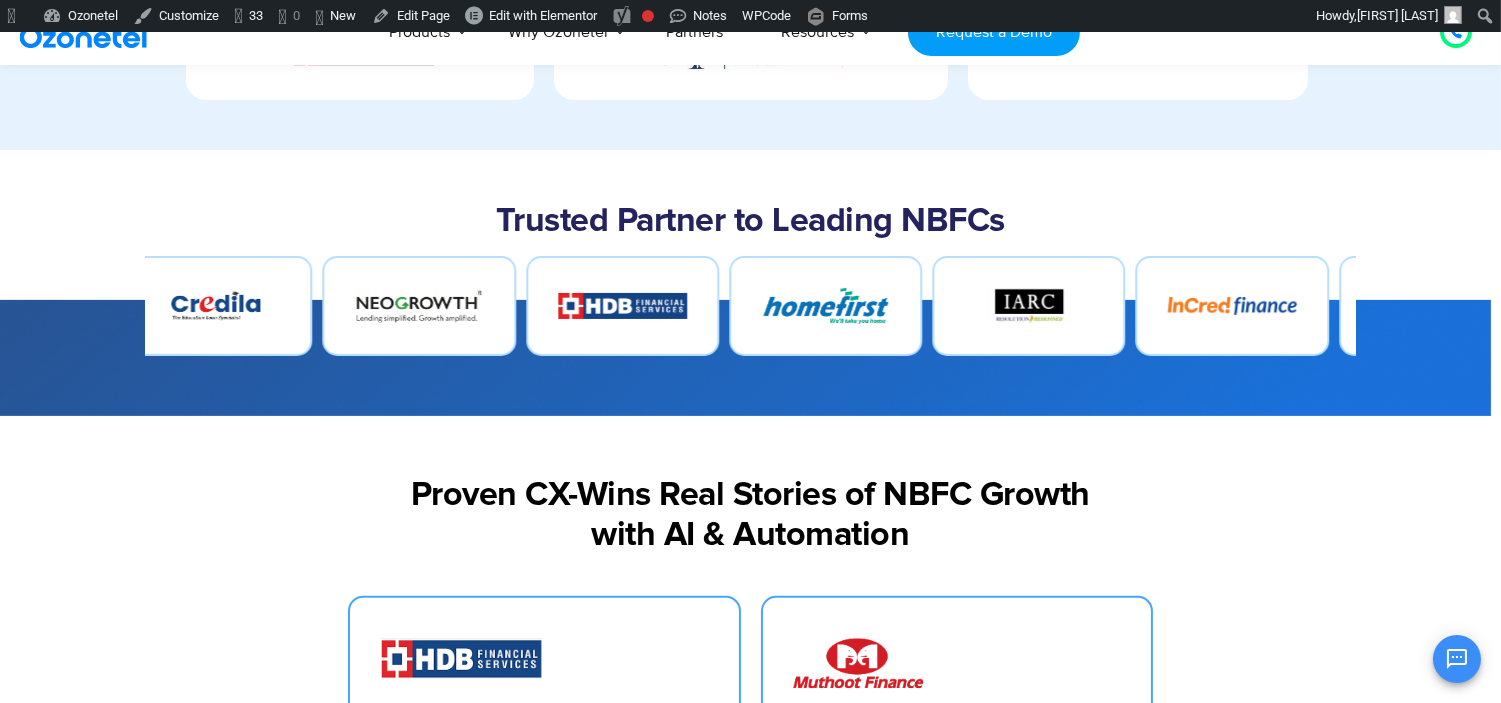 drag, startPoint x: 276, startPoint y: 316, endPoint x: 132, endPoint y: 315, distance: 144.00348 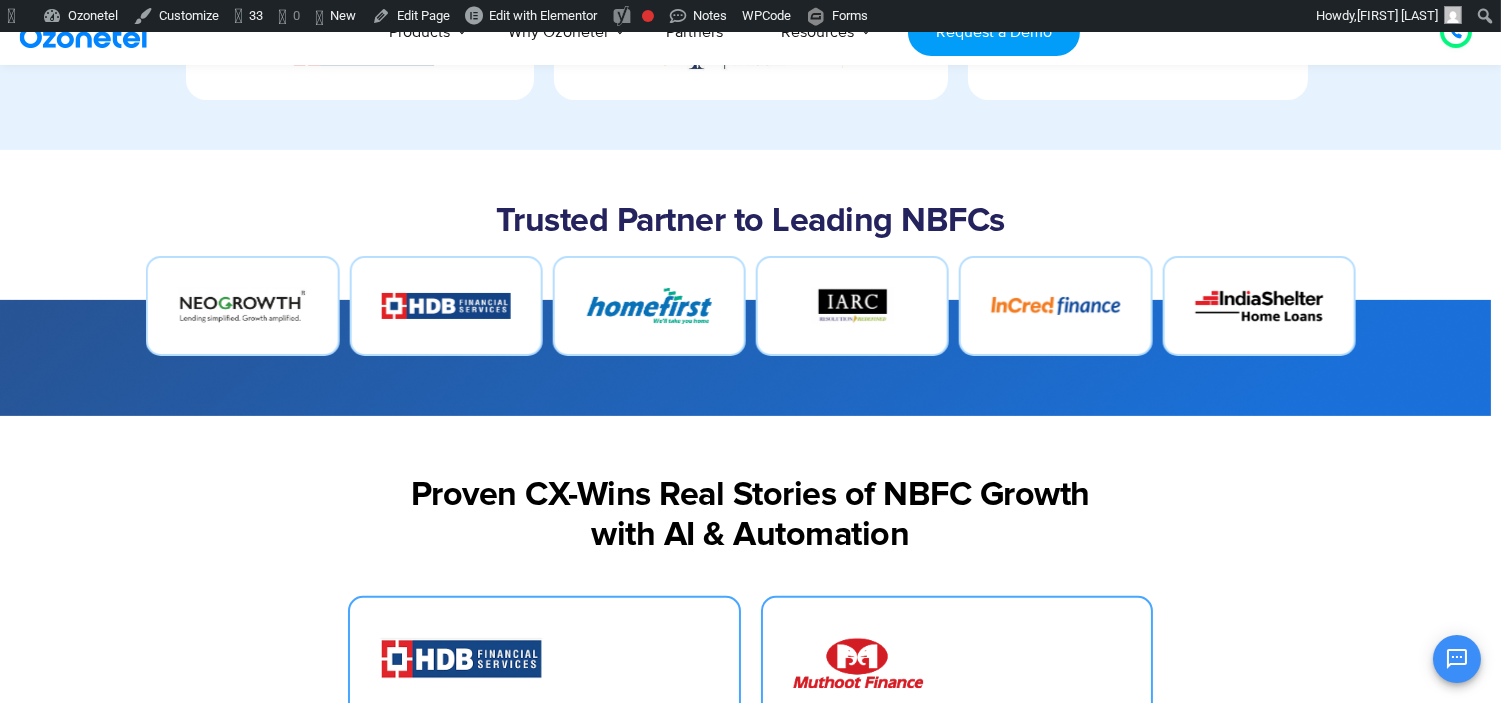 drag, startPoint x: 264, startPoint y: 320, endPoint x: 96, endPoint y: 320, distance: 168 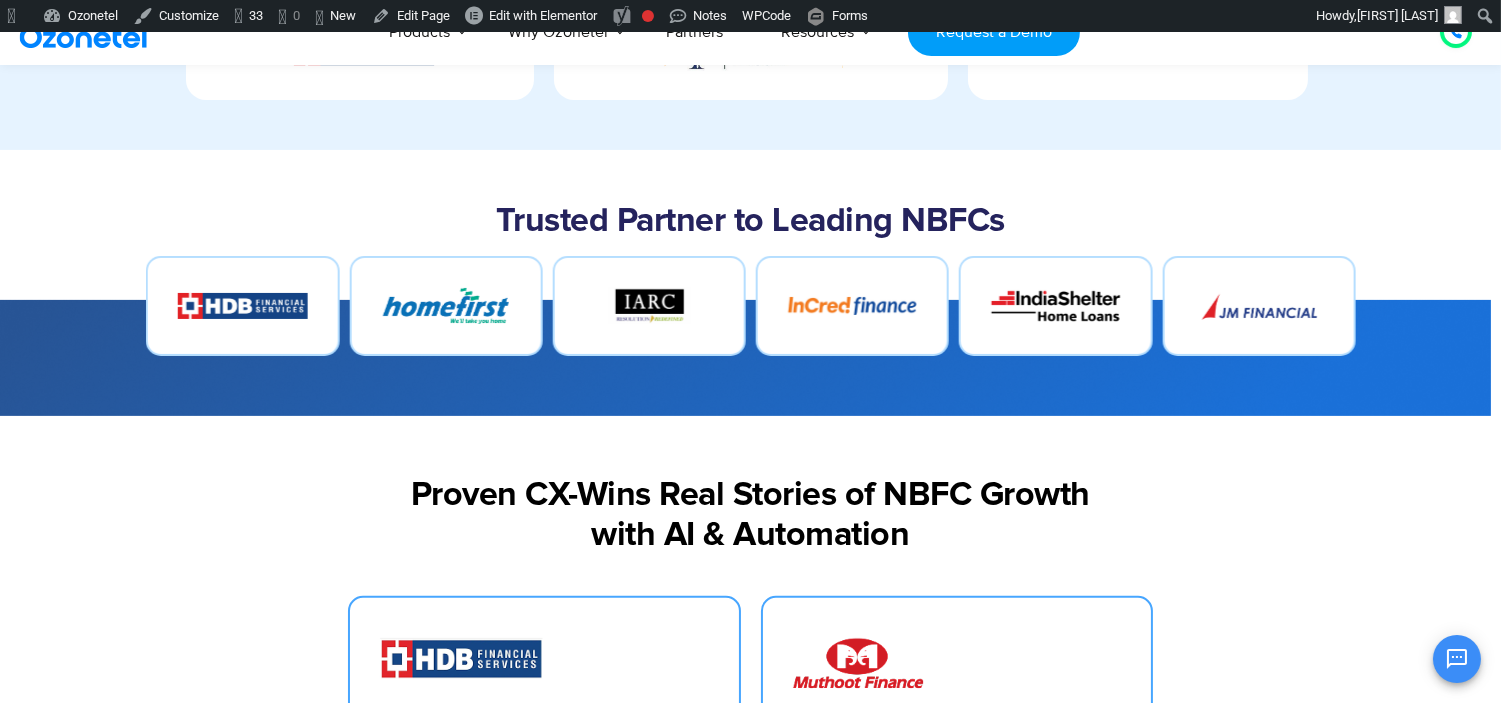 click on "Trusted Partner to Leading NBFCs" at bounding box center (750, 283) 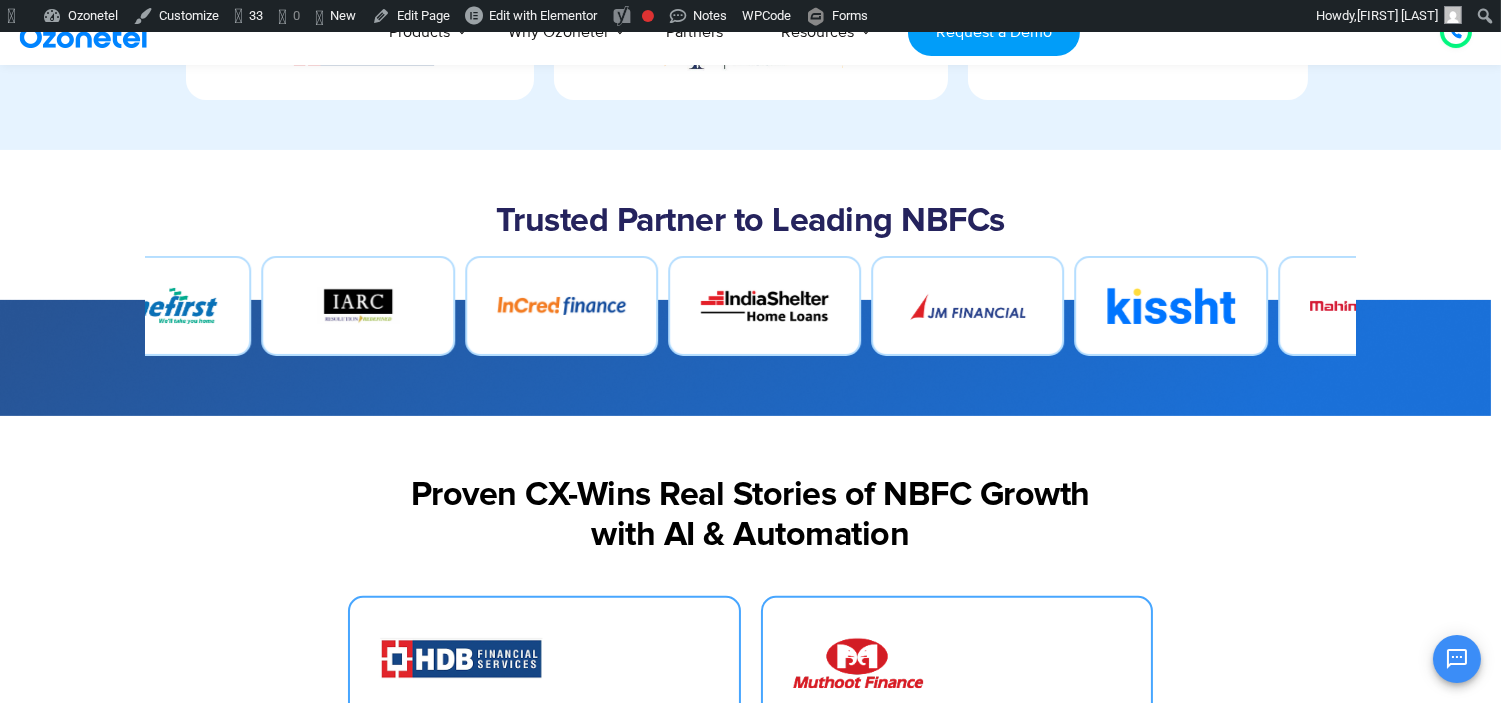 drag, startPoint x: 233, startPoint y: 305, endPoint x: 174, endPoint y: 303, distance: 59.03389 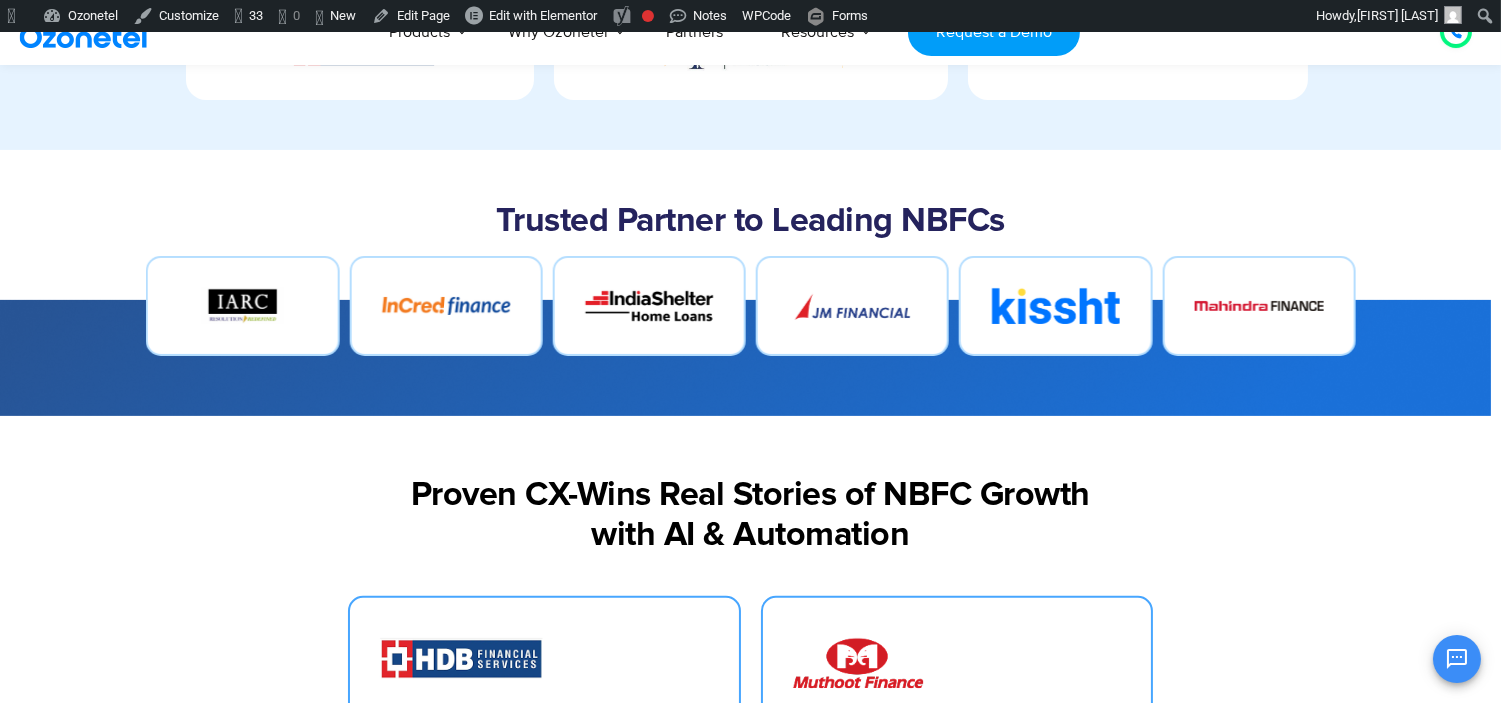 drag, startPoint x: 250, startPoint y: 297, endPoint x: 116, endPoint y: 295, distance: 134.01492 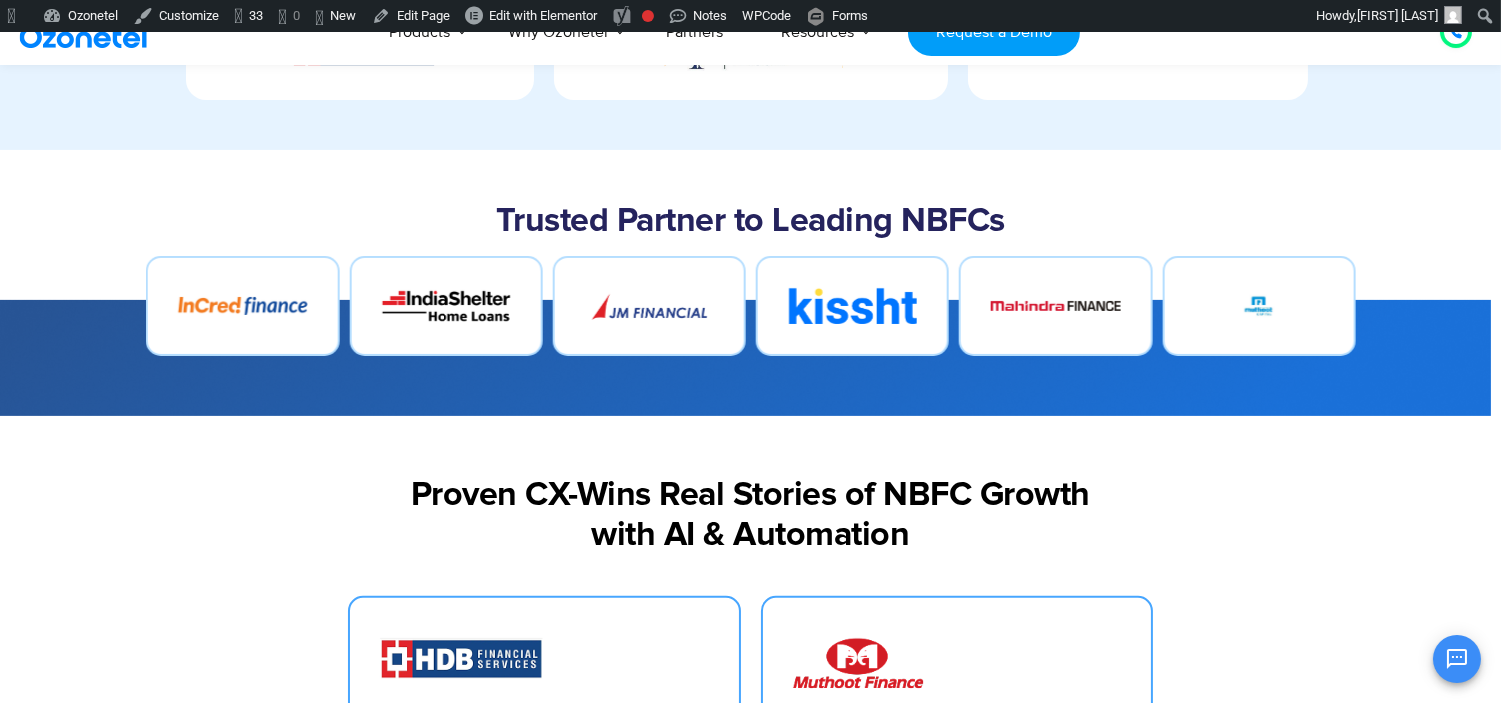 drag, startPoint x: 196, startPoint y: 301, endPoint x: 4, endPoint y: 306, distance: 192.0651 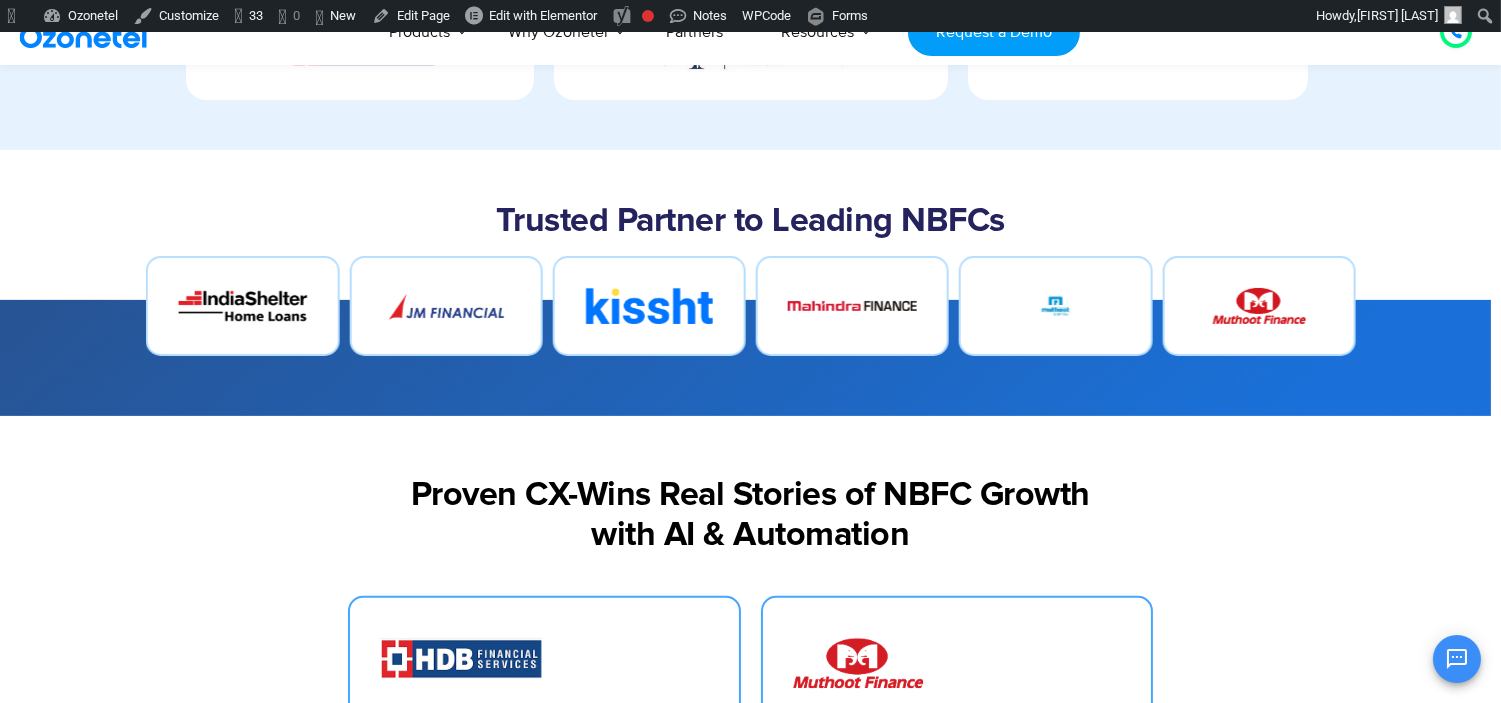 drag, startPoint x: 265, startPoint y: 318, endPoint x: 113, endPoint y: 320, distance: 152.01315 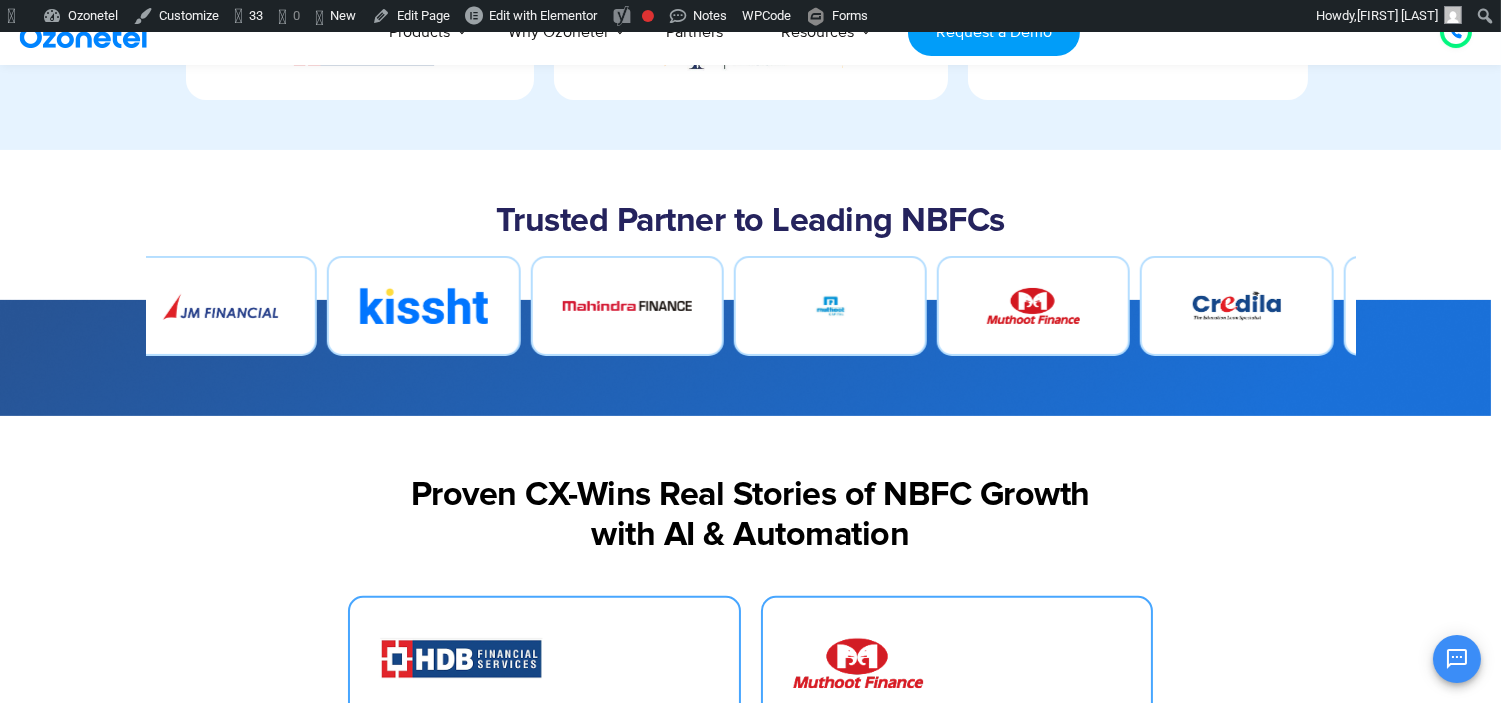drag, startPoint x: 170, startPoint y: 314, endPoint x: 0, endPoint y: 315, distance: 170.00294 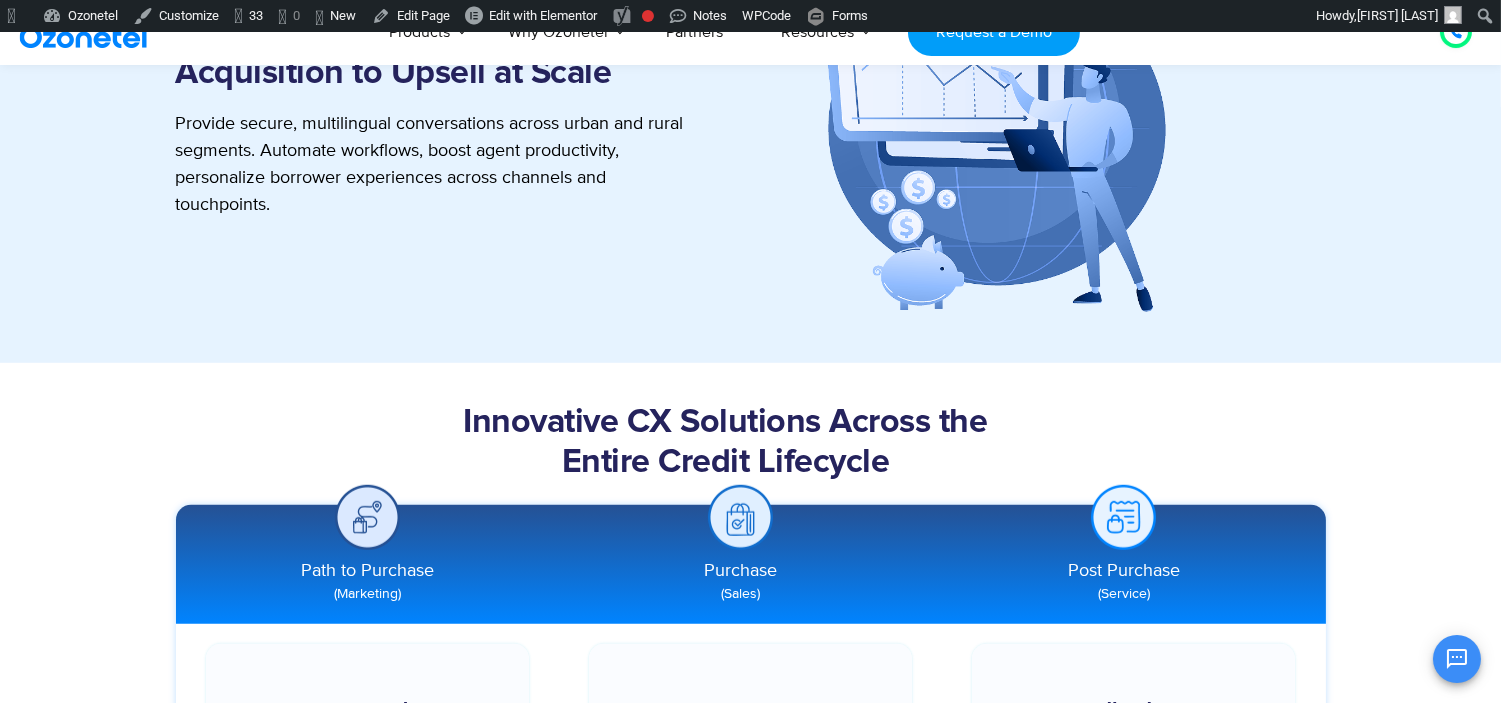 scroll, scrollTop: 2222, scrollLeft: 0, axis: vertical 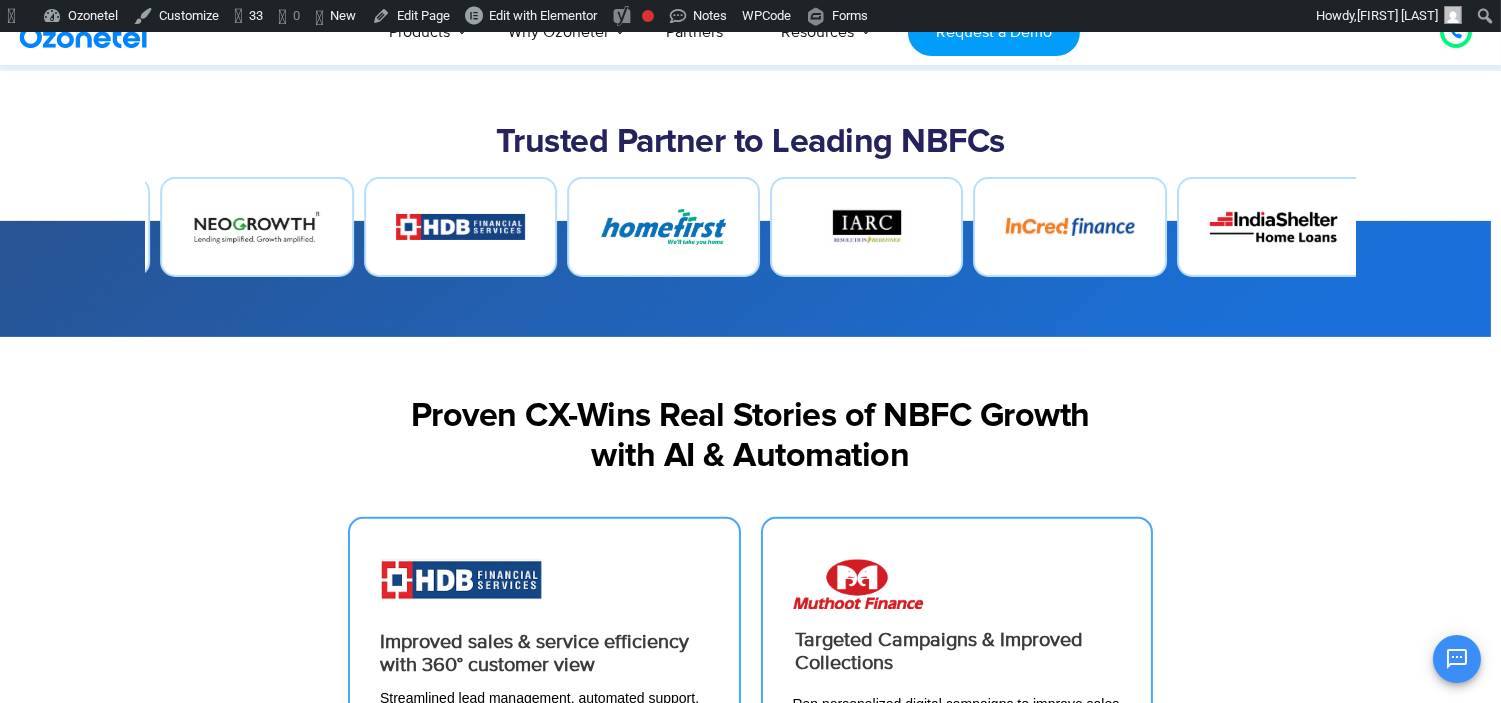 drag, startPoint x: 1287, startPoint y: 231, endPoint x: 1087, endPoint y: 240, distance: 200.2024 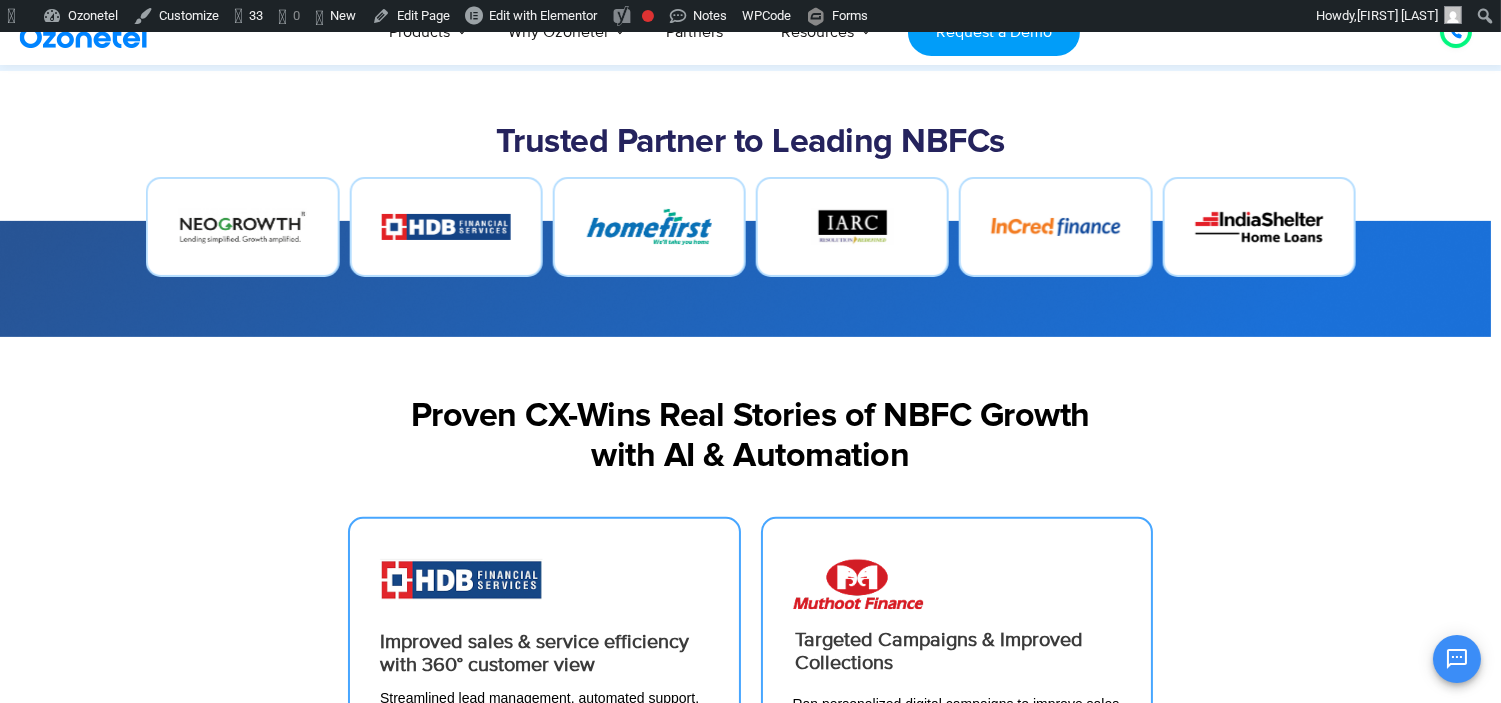 click at bounding box center [1055, 227] 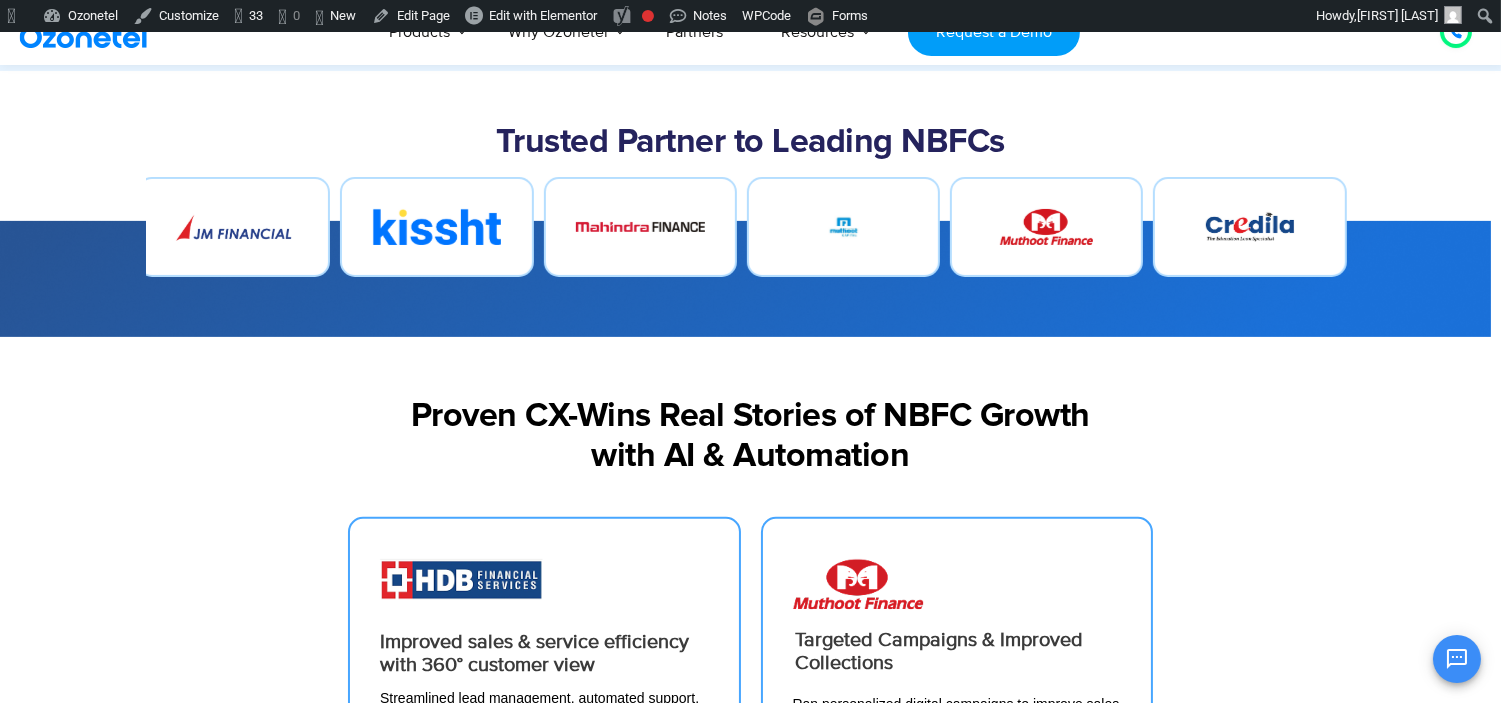 drag, startPoint x: 1228, startPoint y: 238, endPoint x: 0, endPoint y: 500, distance: 1255.6384 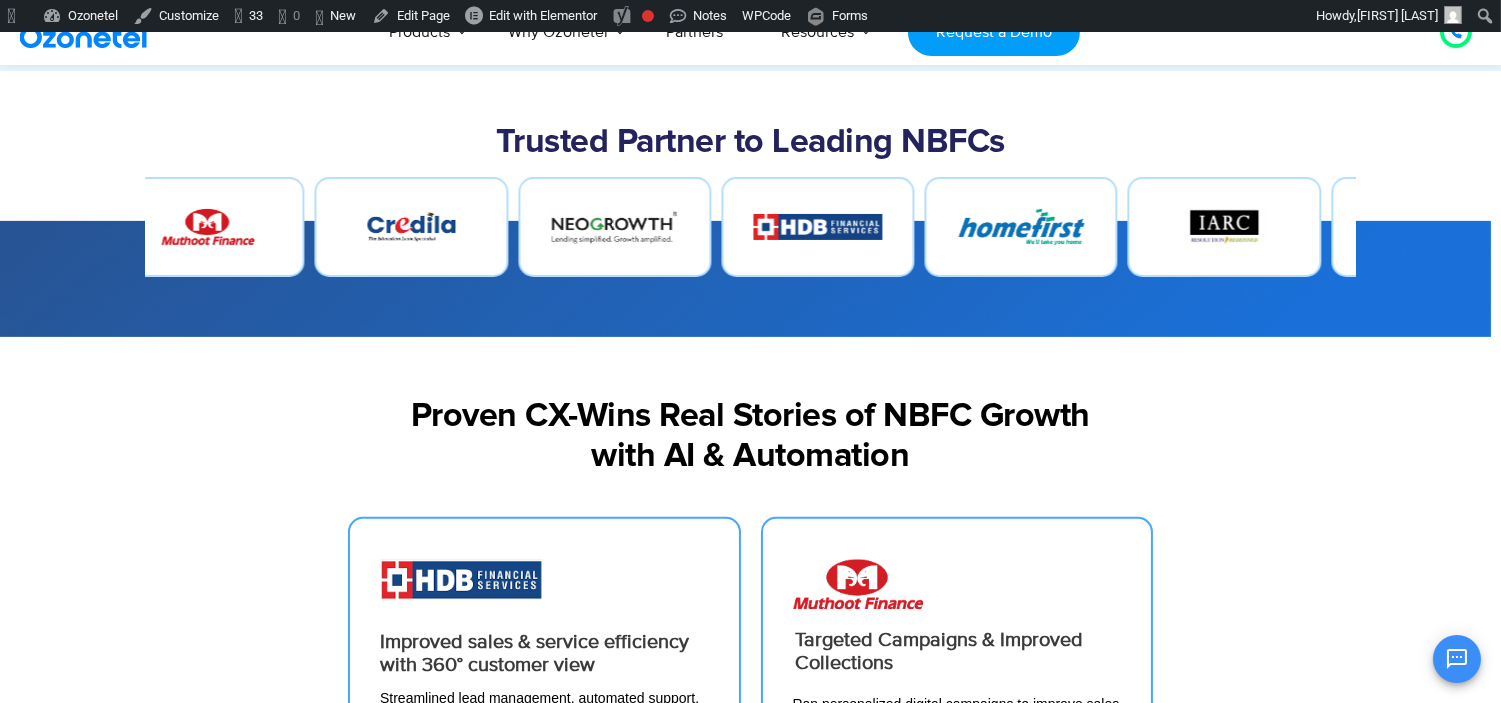 drag, startPoint x: 644, startPoint y: 231, endPoint x: 0, endPoint y: 234, distance: 644.00696 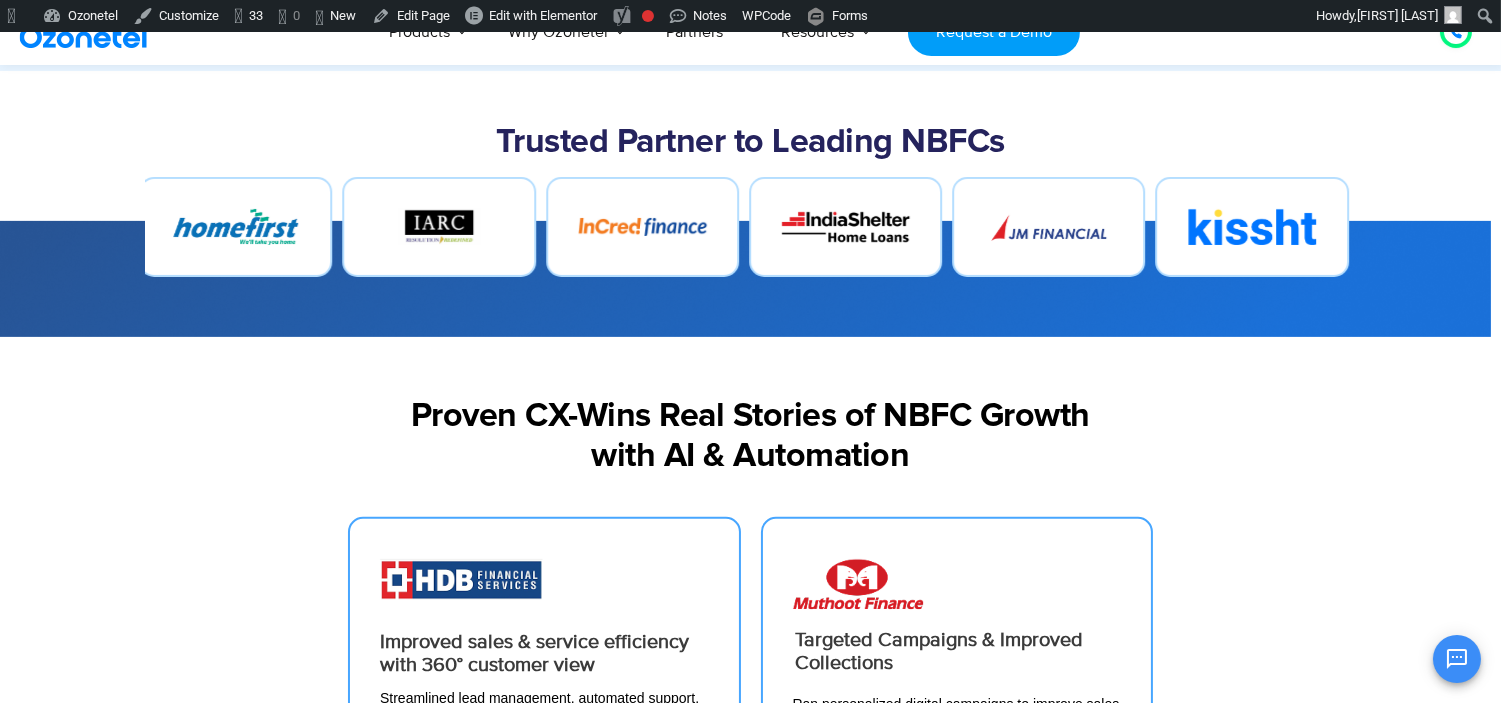 drag, startPoint x: 616, startPoint y: 206, endPoint x: 0, endPoint y: 255, distance: 617.9458 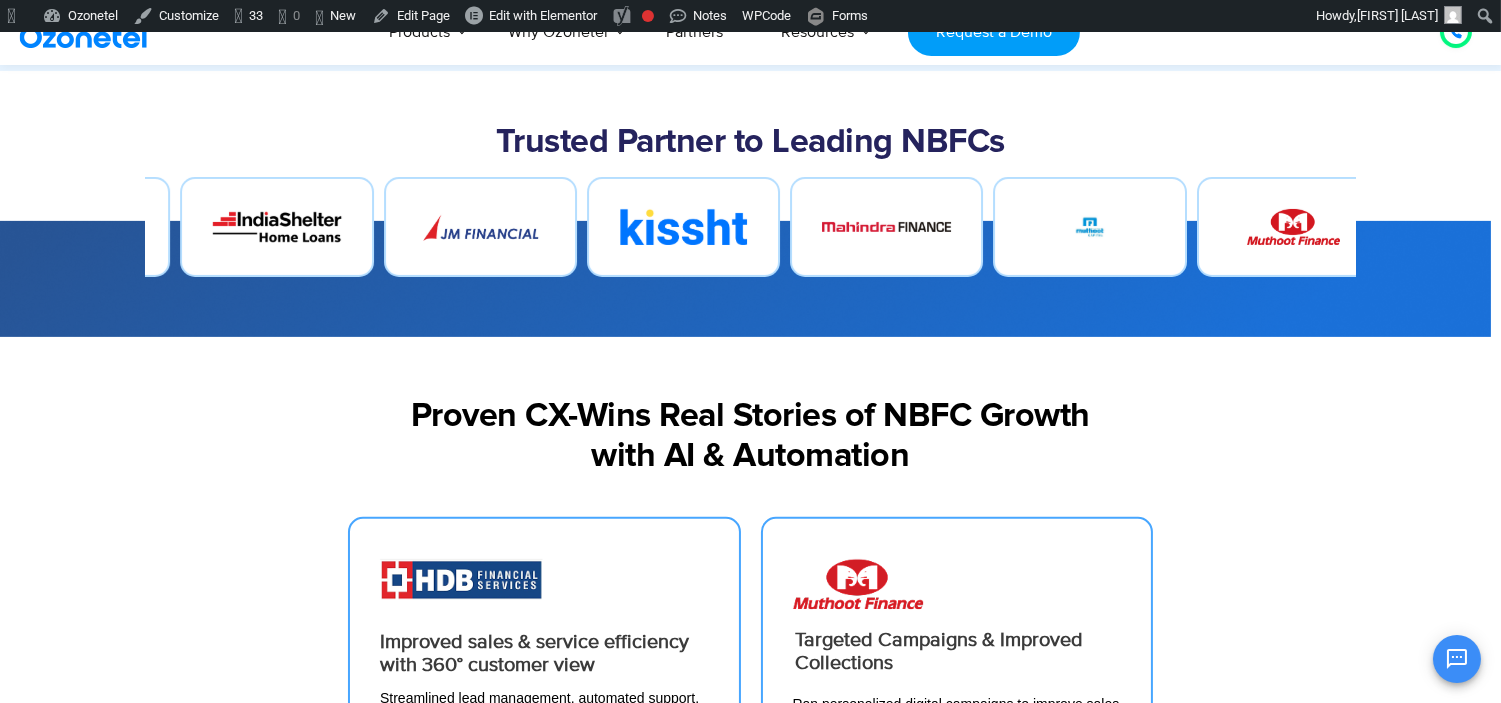 drag, startPoint x: 578, startPoint y: 224, endPoint x: 193, endPoint y: 236, distance: 385.18698 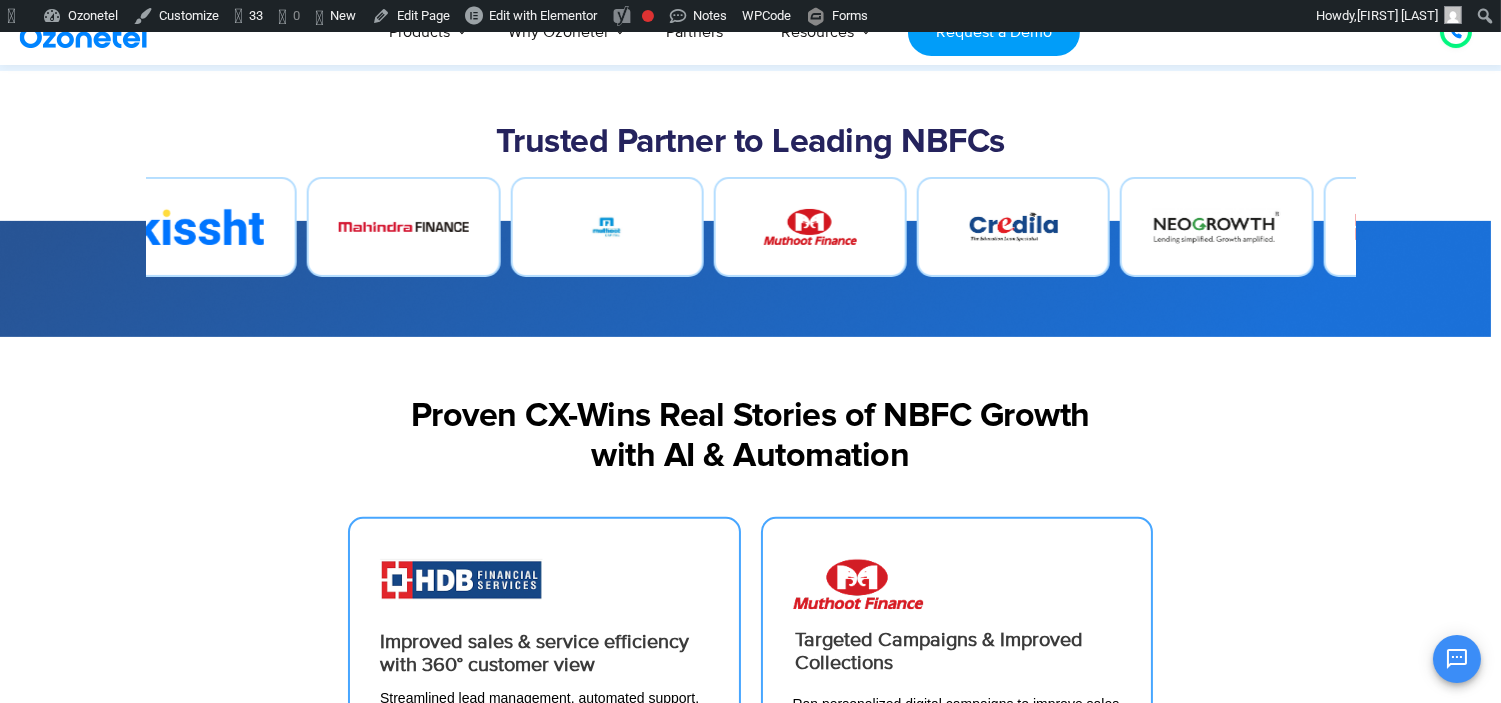 drag, startPoint x: 448, startPoint y: 208, endPoint x: 0, endPoint y: 212, distance: 448.01785 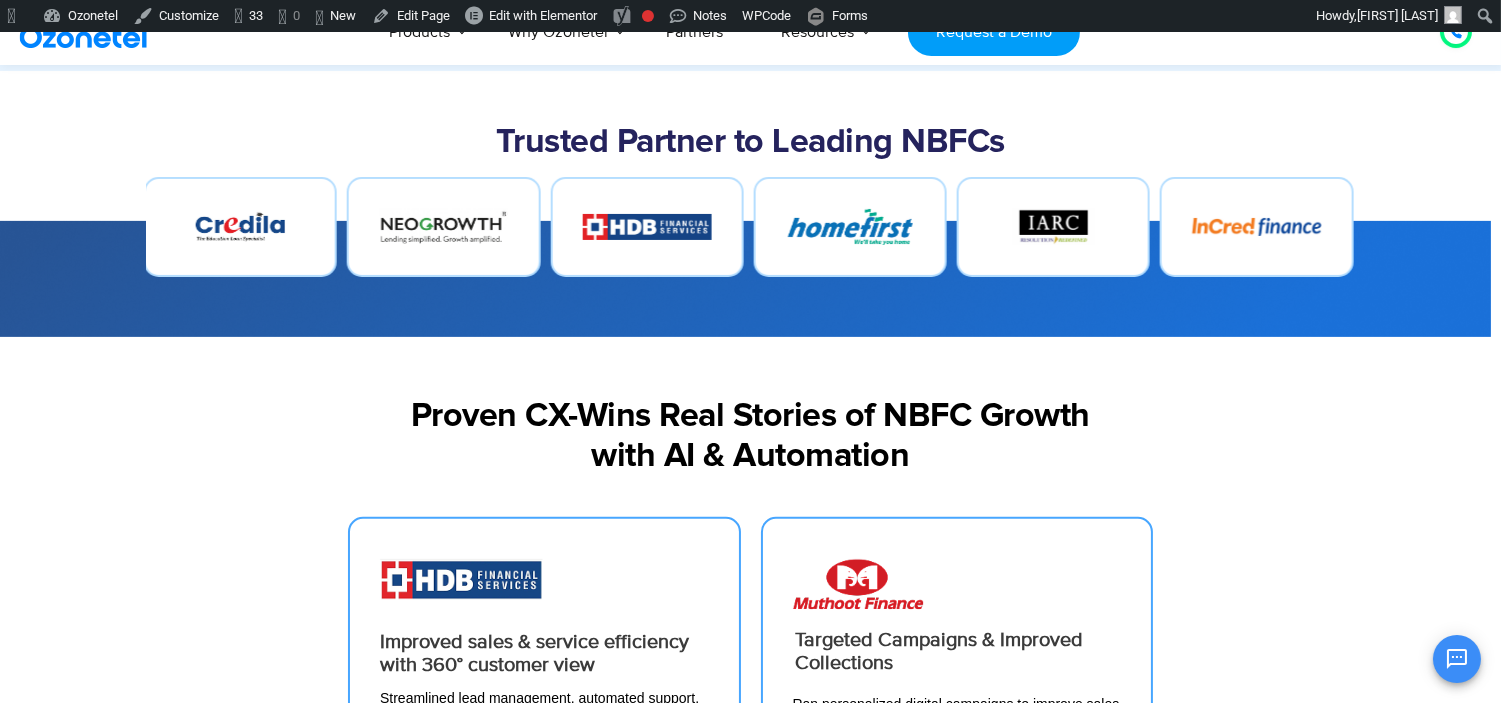 drag, startPoint x: 612, startPoint y: 252, endPoint x: 0, endPoint y: 314, distance: 615.1325 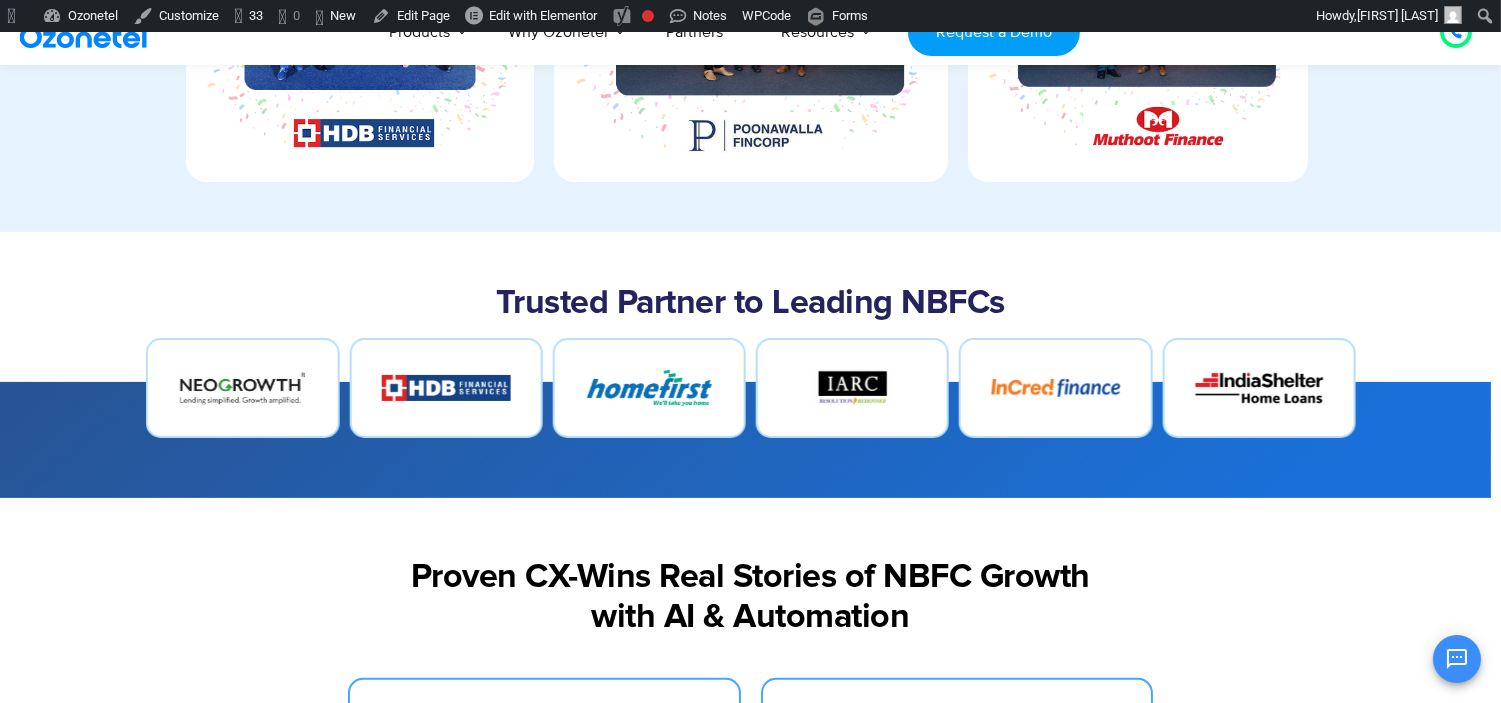 scroll, scrollTop: 1097, scrollLeft: 0, axis: vertical 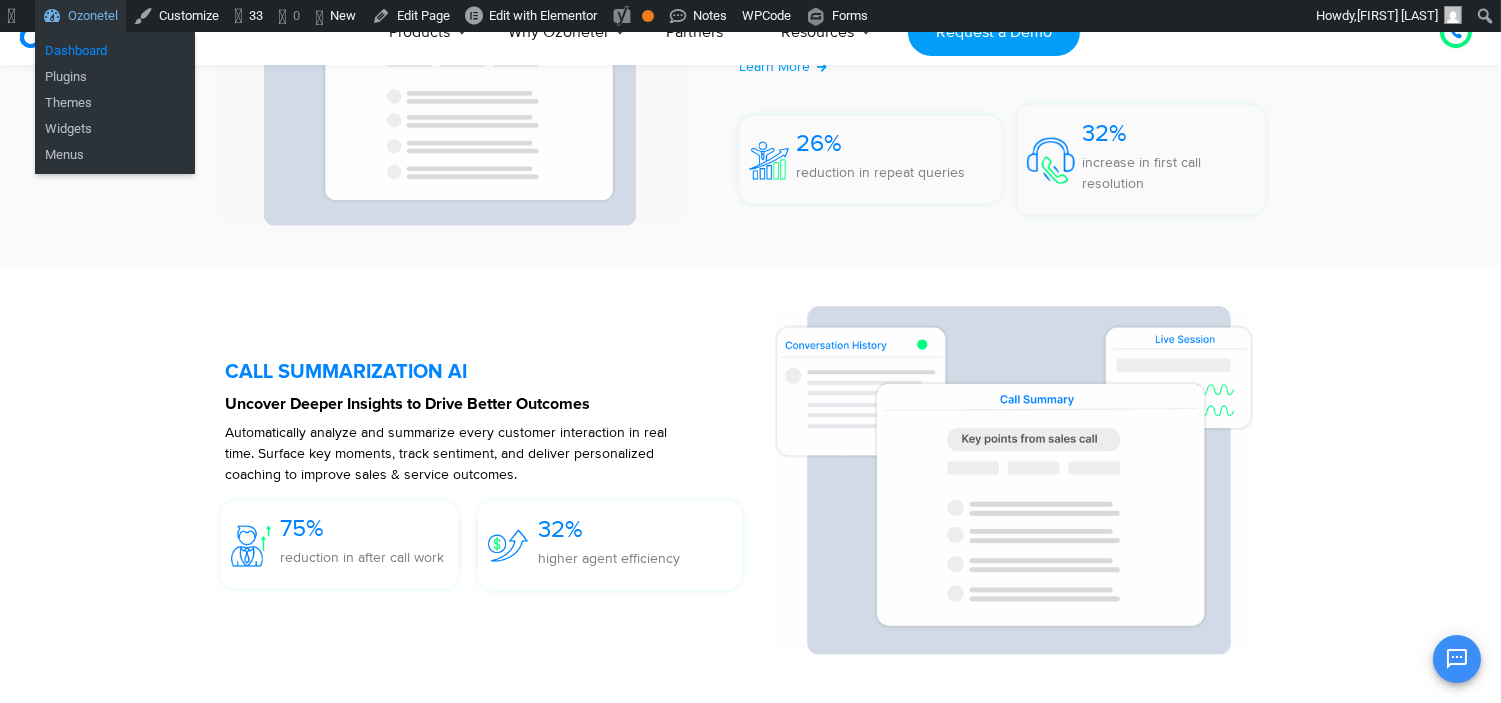 click on "Dashboard" at bounding box center [115, 51] 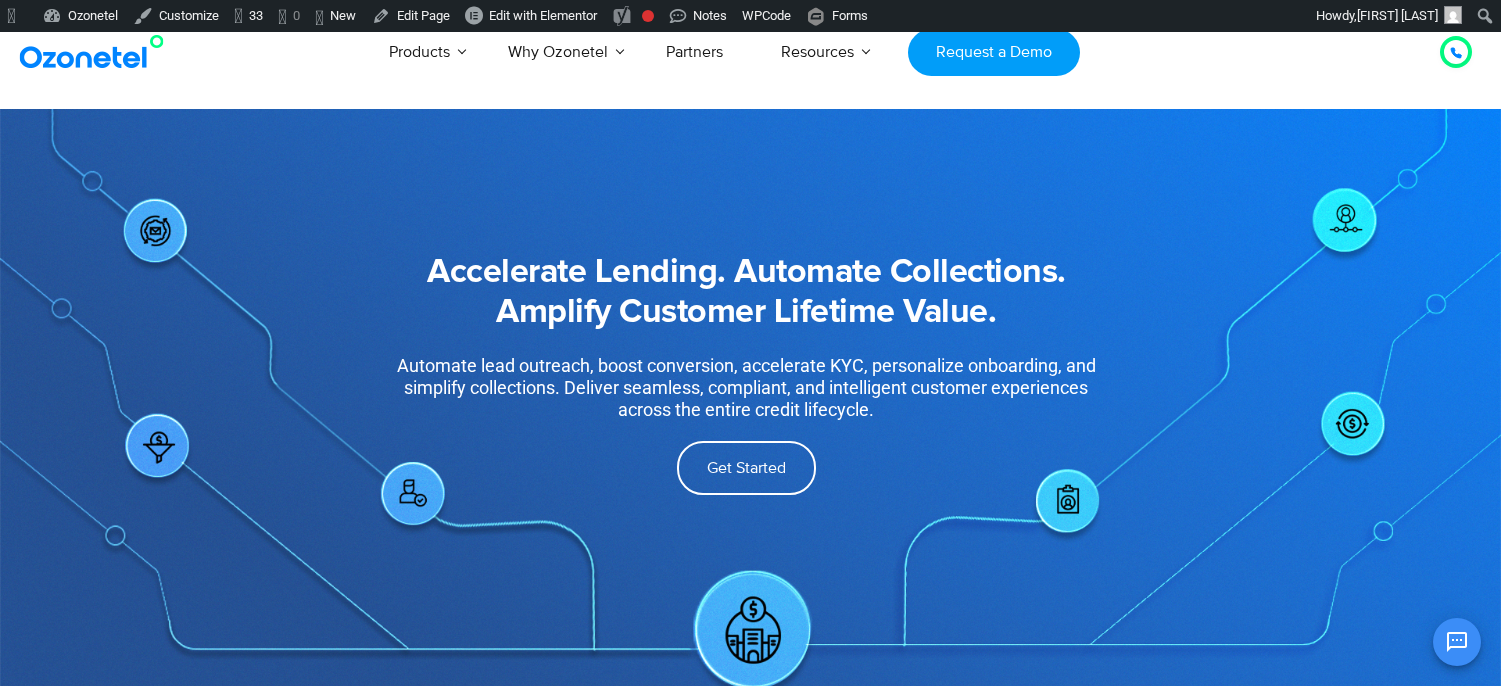 scroll, scrollTop: 0, scrollLeft: 0, axis: both 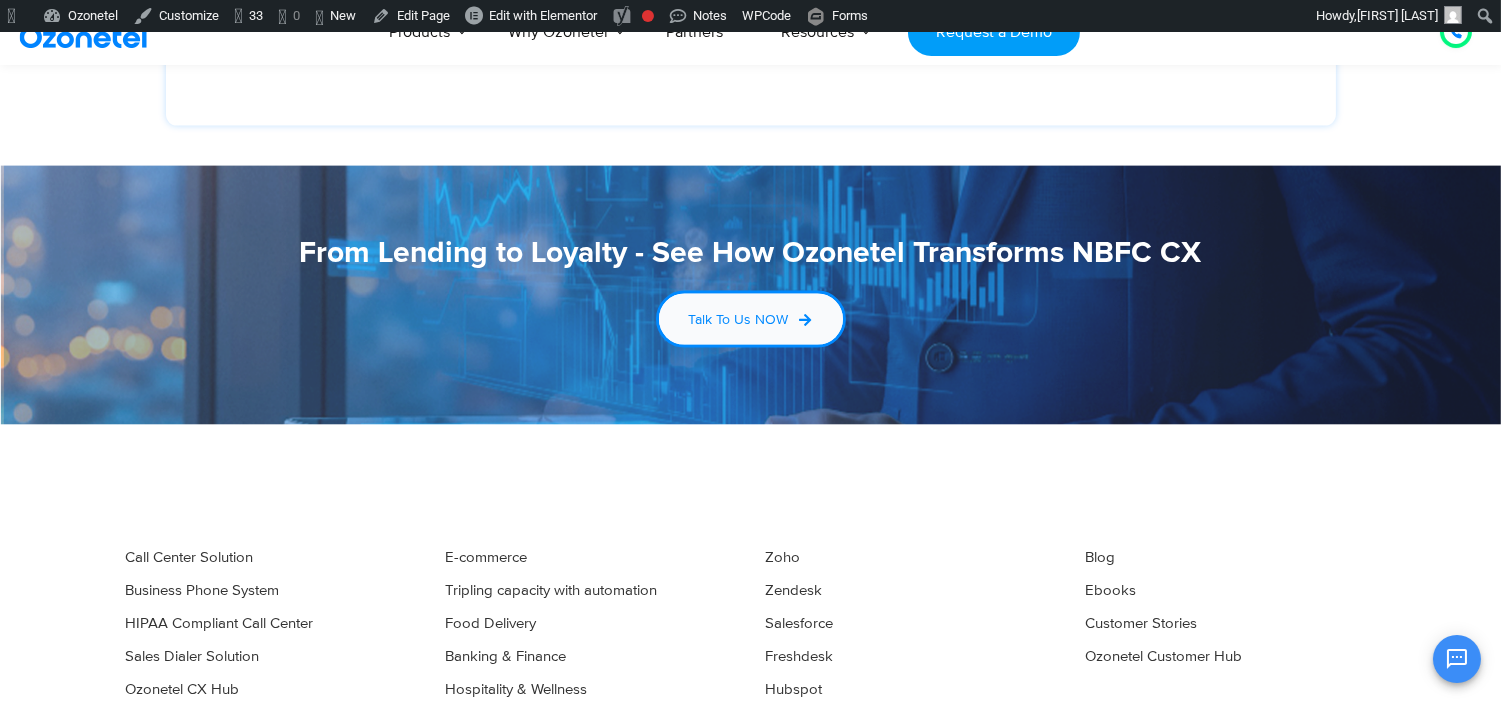 click on "Talk to Us NOW" at bounding box center [751, 319] 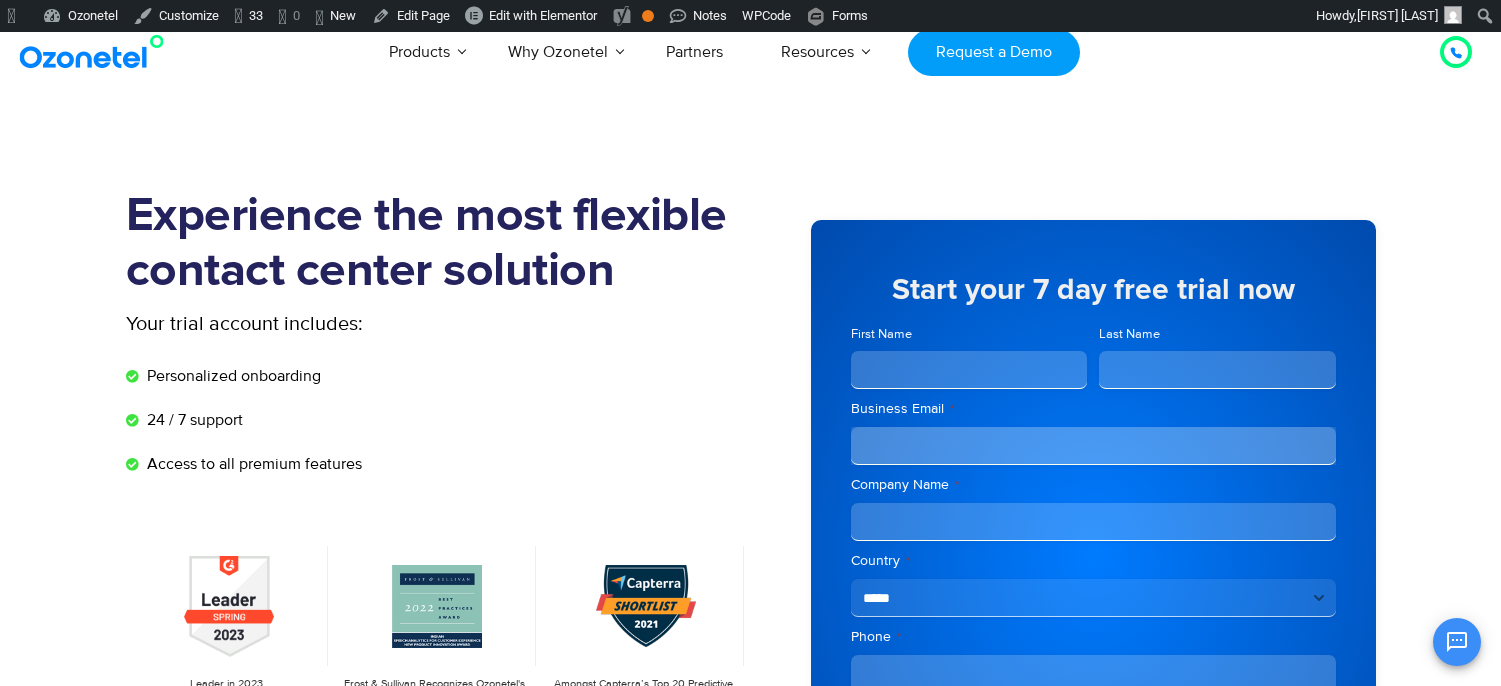 scroll, scrollTop: 0, scrollLeft: 0, axis: both 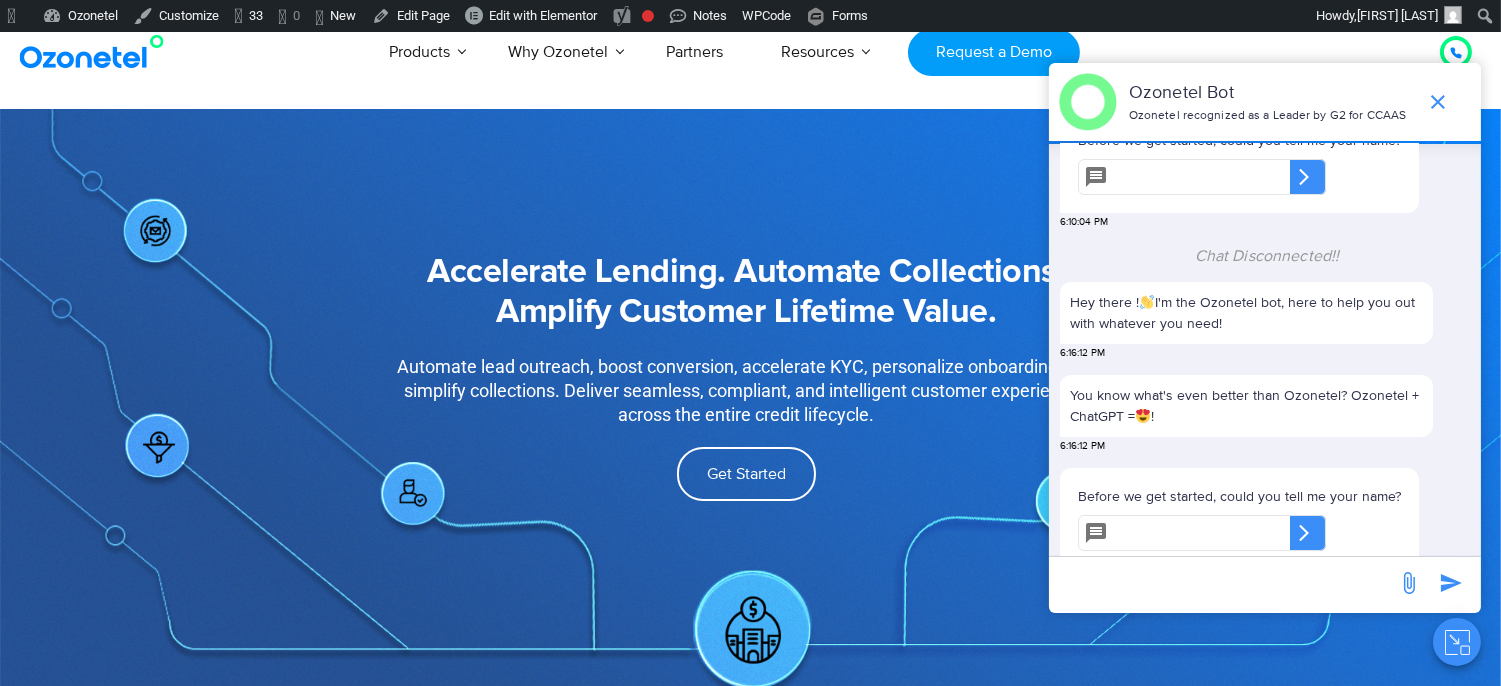 click 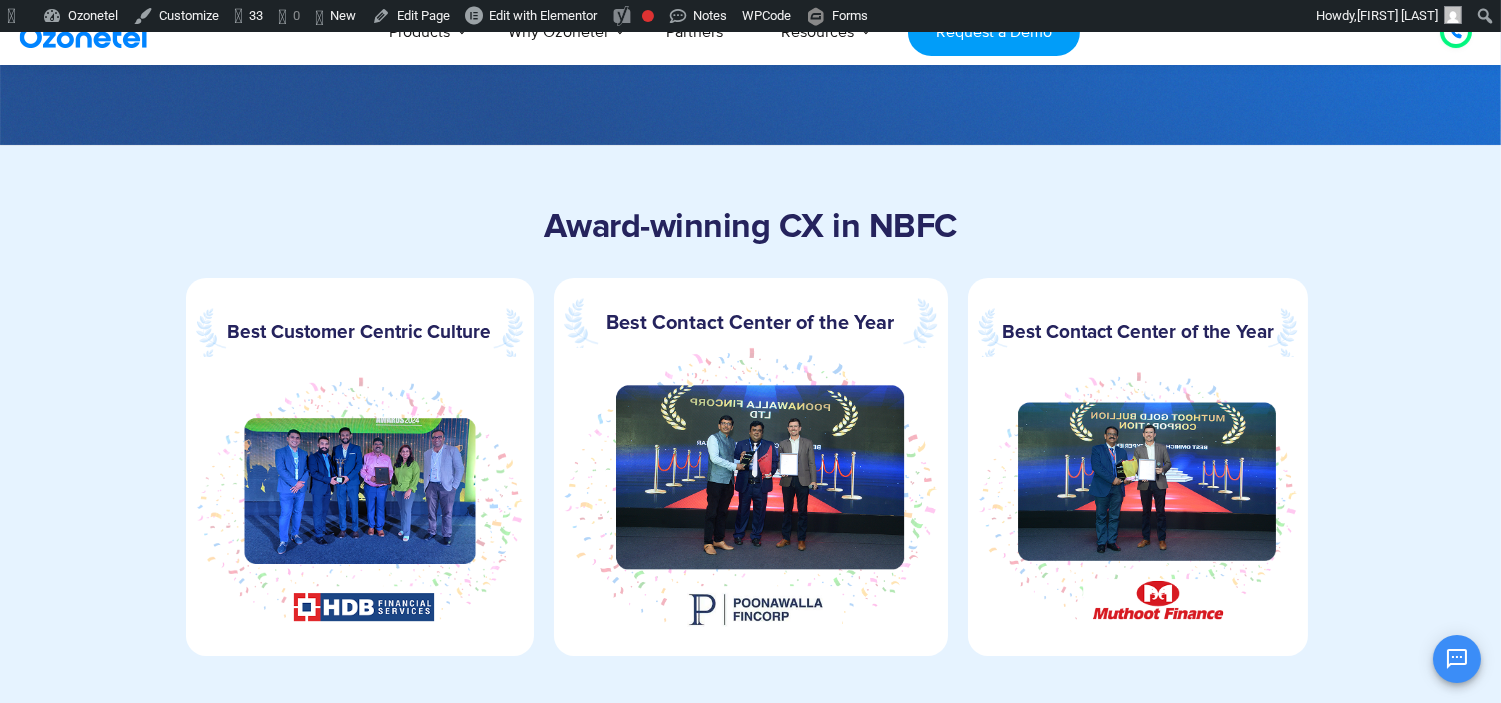 scroll, scrollTop: 667, scrollLeft: 0, axis: vertical 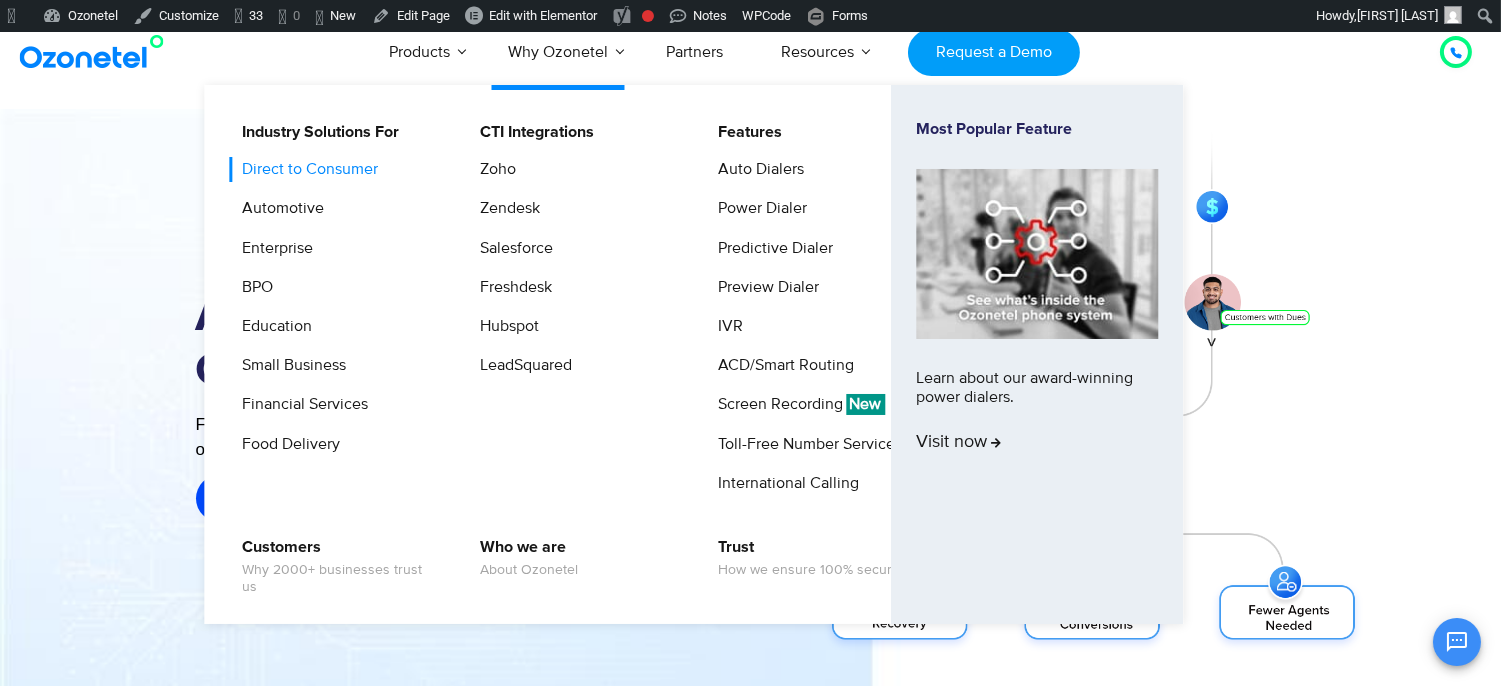 click on "Direct to Consumer" at bounding box center [305, 169] 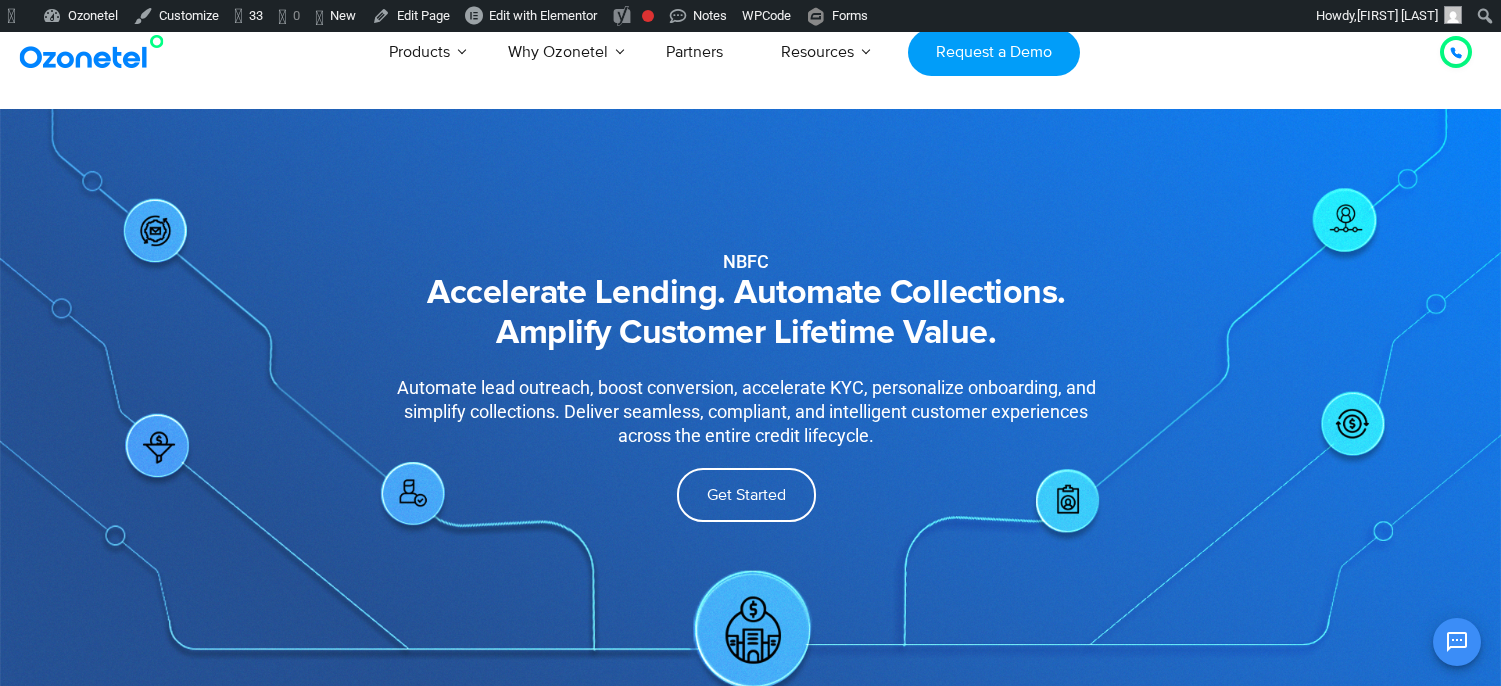 scroll, scrollTop: 0, scrollLeft: 0, axis: both 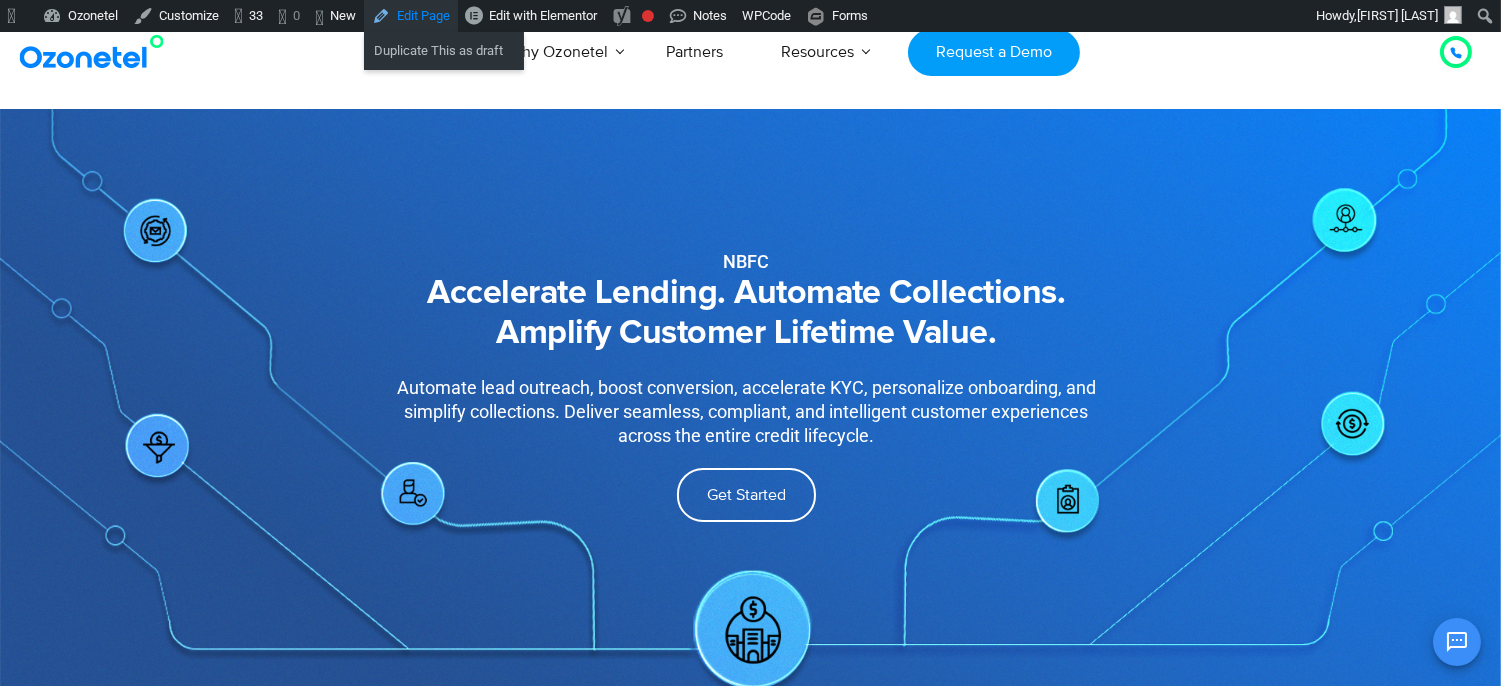 click on "Edit Page" at bounding box center (411, 16) 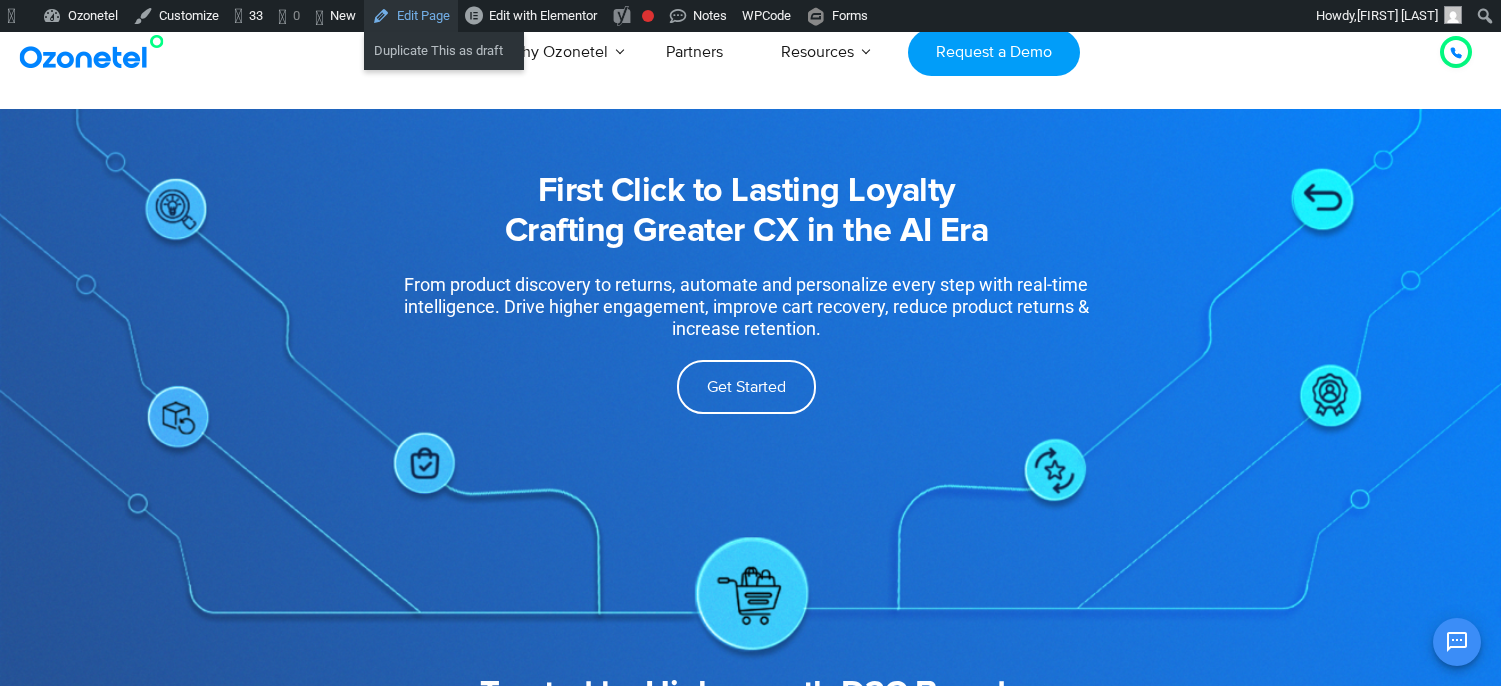 click on "Edit Page" at bounding box center [411, 16] 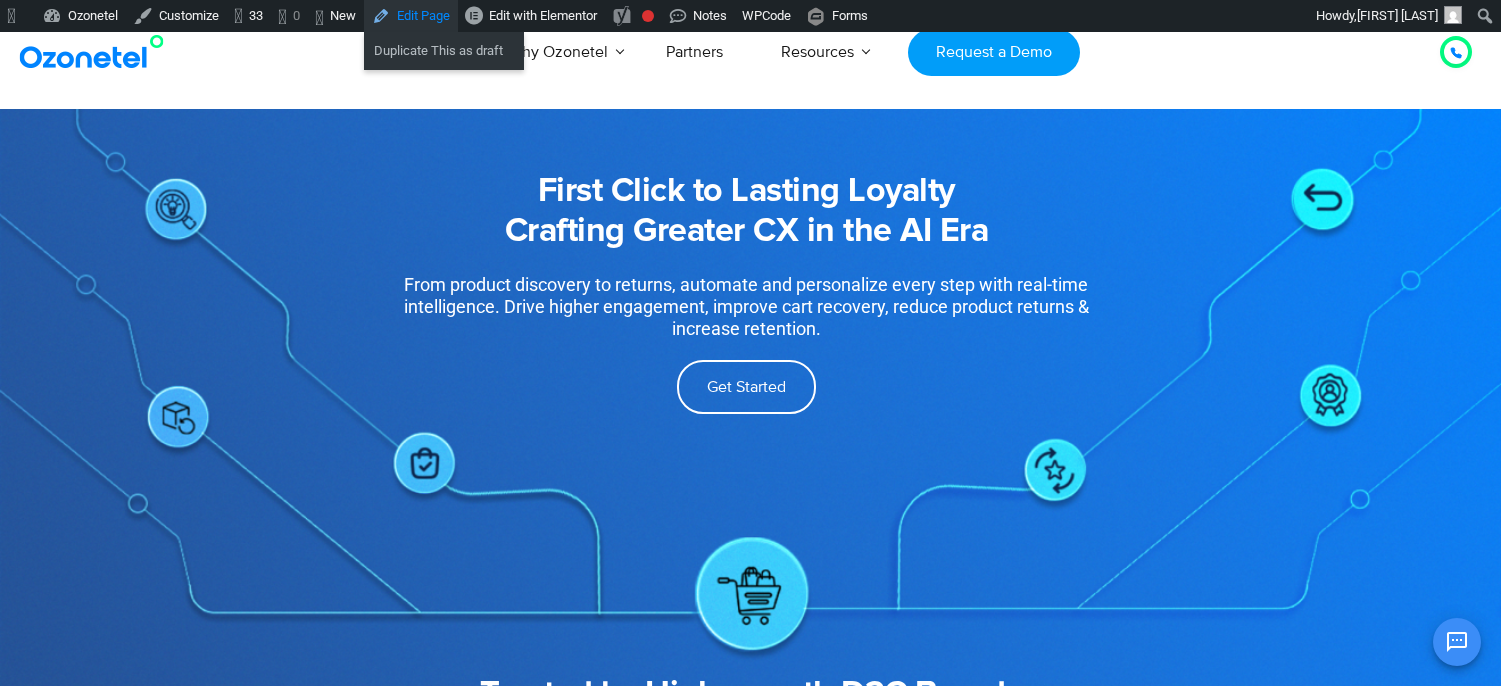 scroll, scrollTop: 0, scrollLeft: 0, axis: both 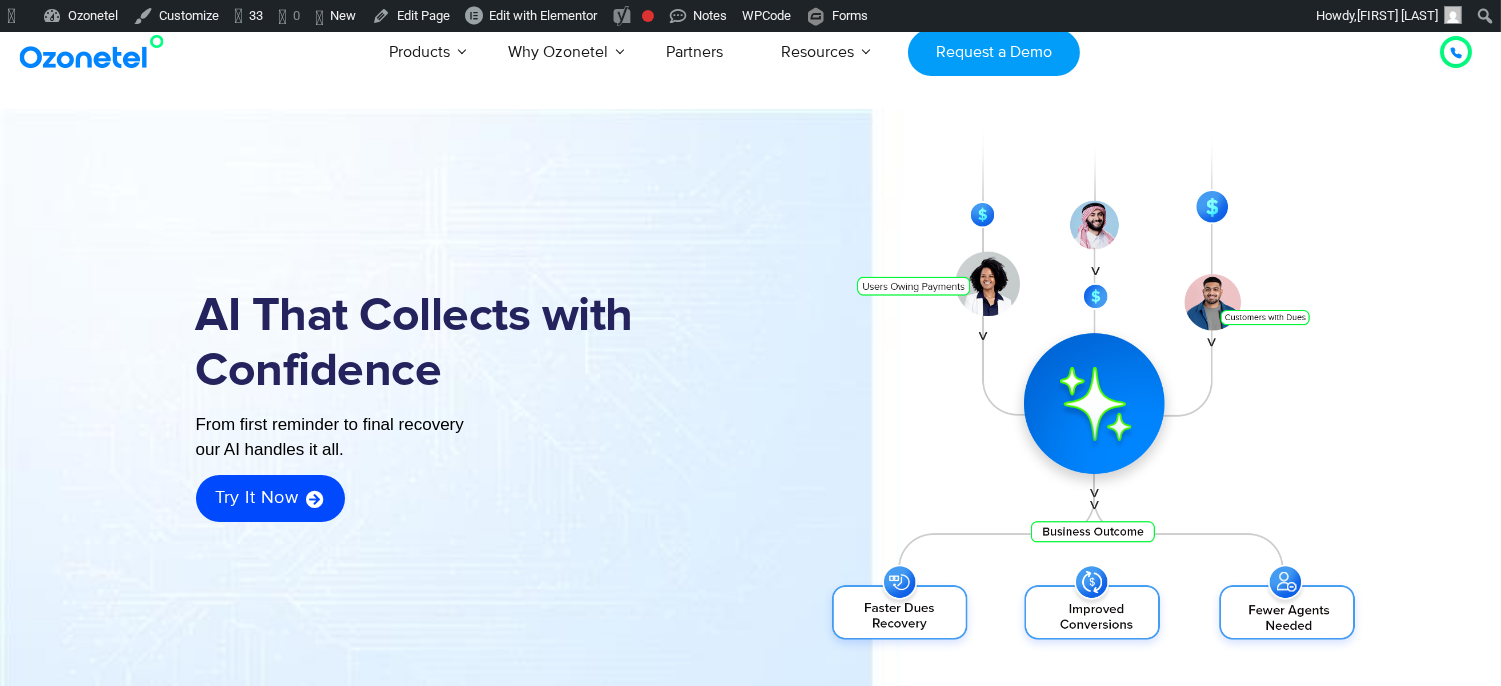click on "NBFC" at bounding box center (232, 180) 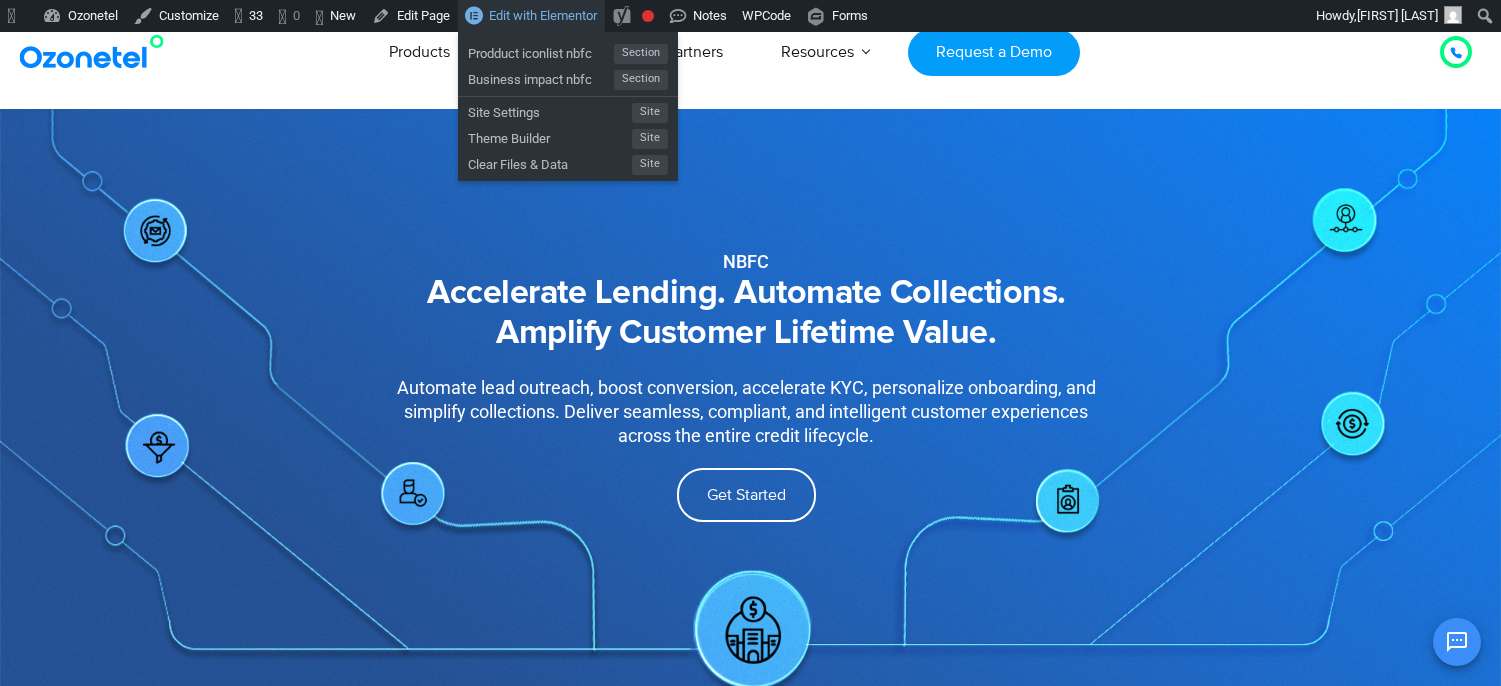 scroll, scrollTop: 0, scrollLeft: 0, axis: both 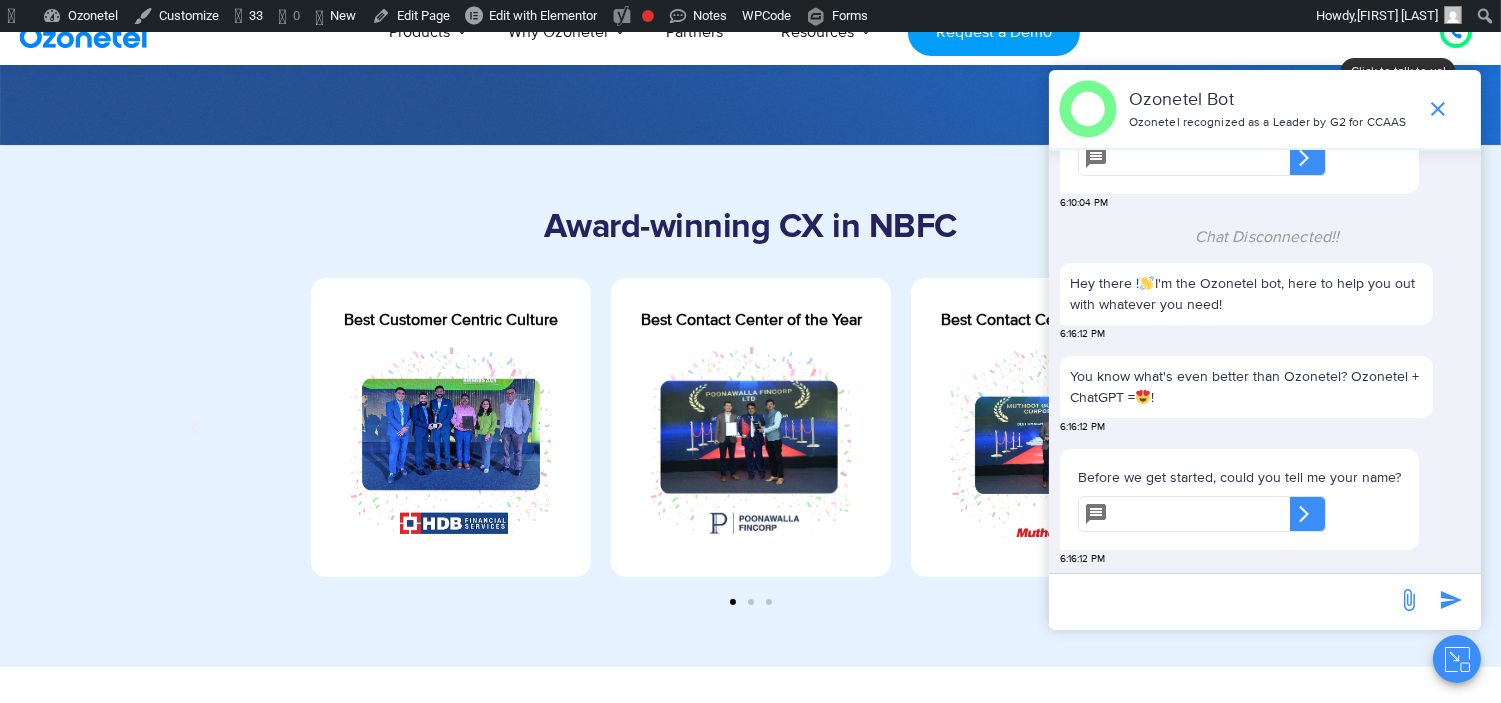click at bounding box center [1457, 659] 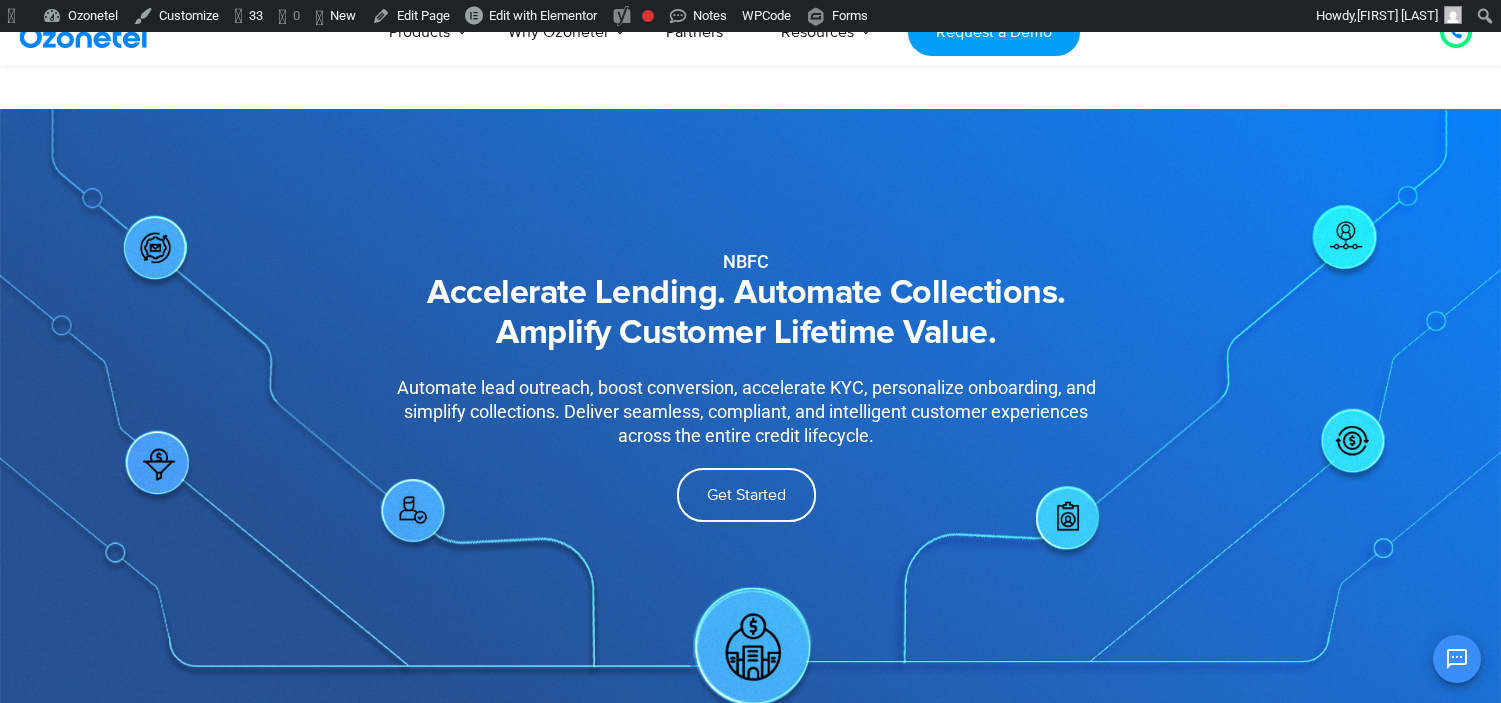 scroll, scrollTop: 777, scrollLeft: 0, axis: vertical 